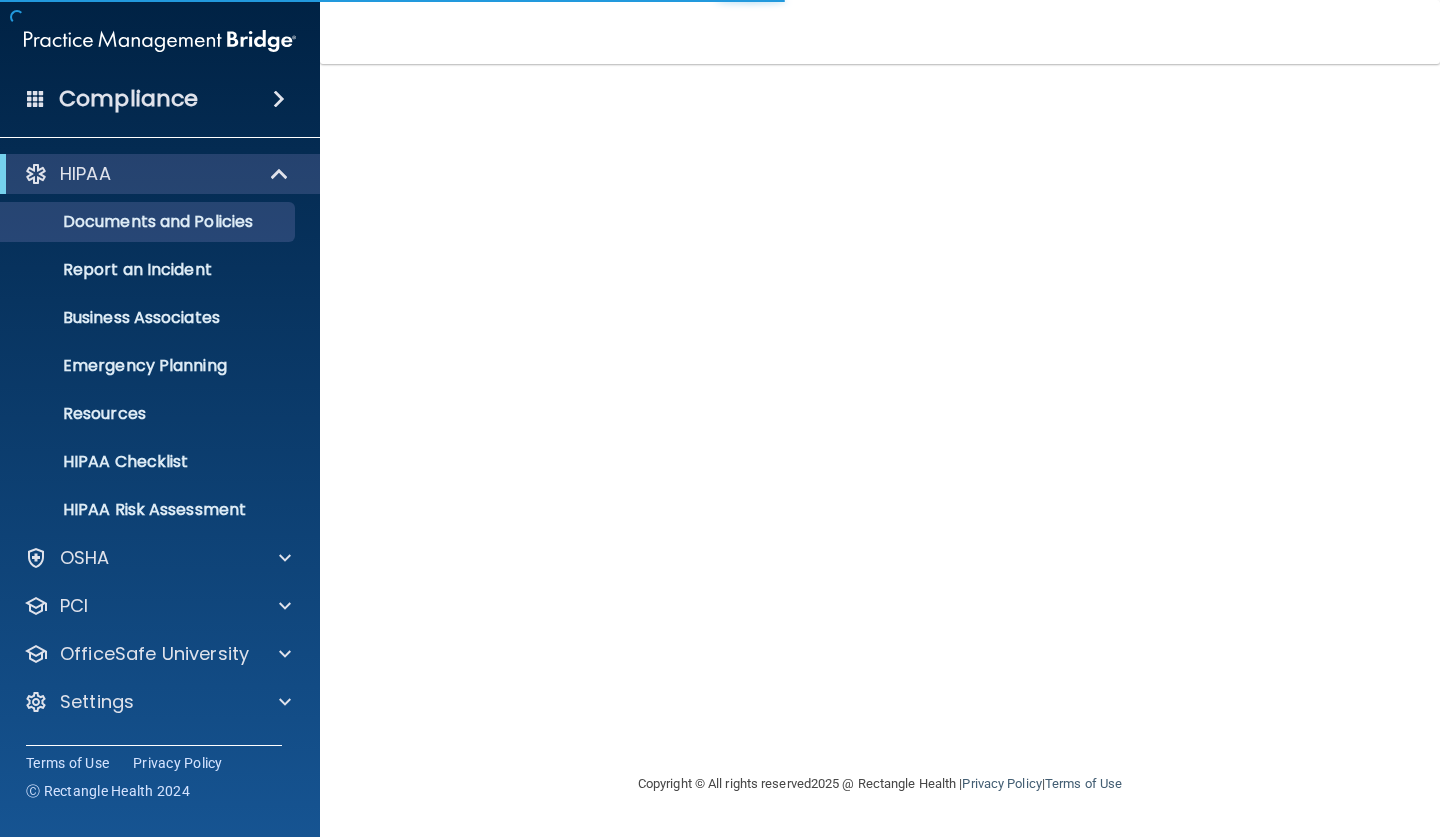 scroll, scrollTop: 0, scrollLeft: 0, axis: both 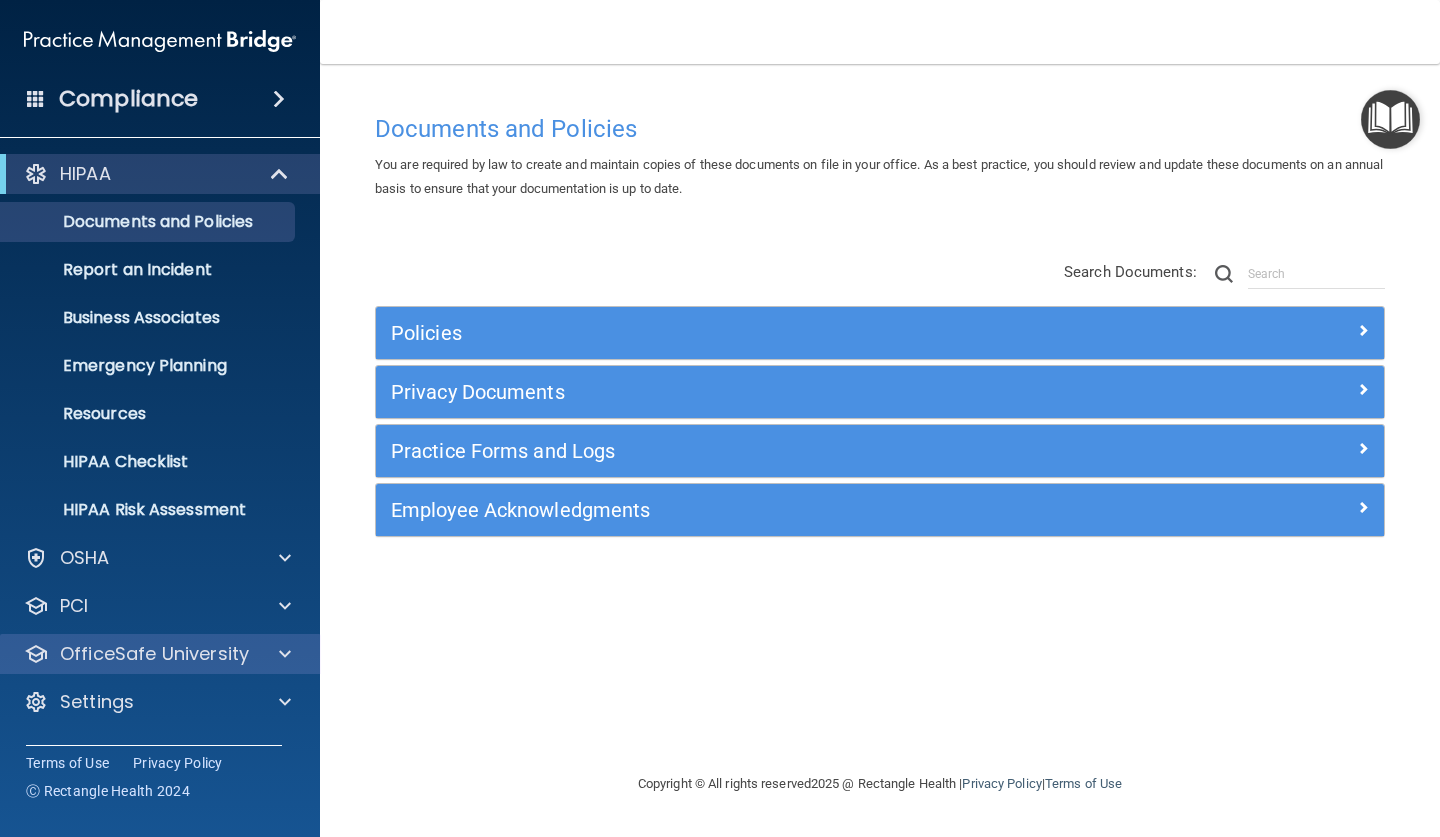 click on "OfficeSafe University" at bounding box center [154, 654] 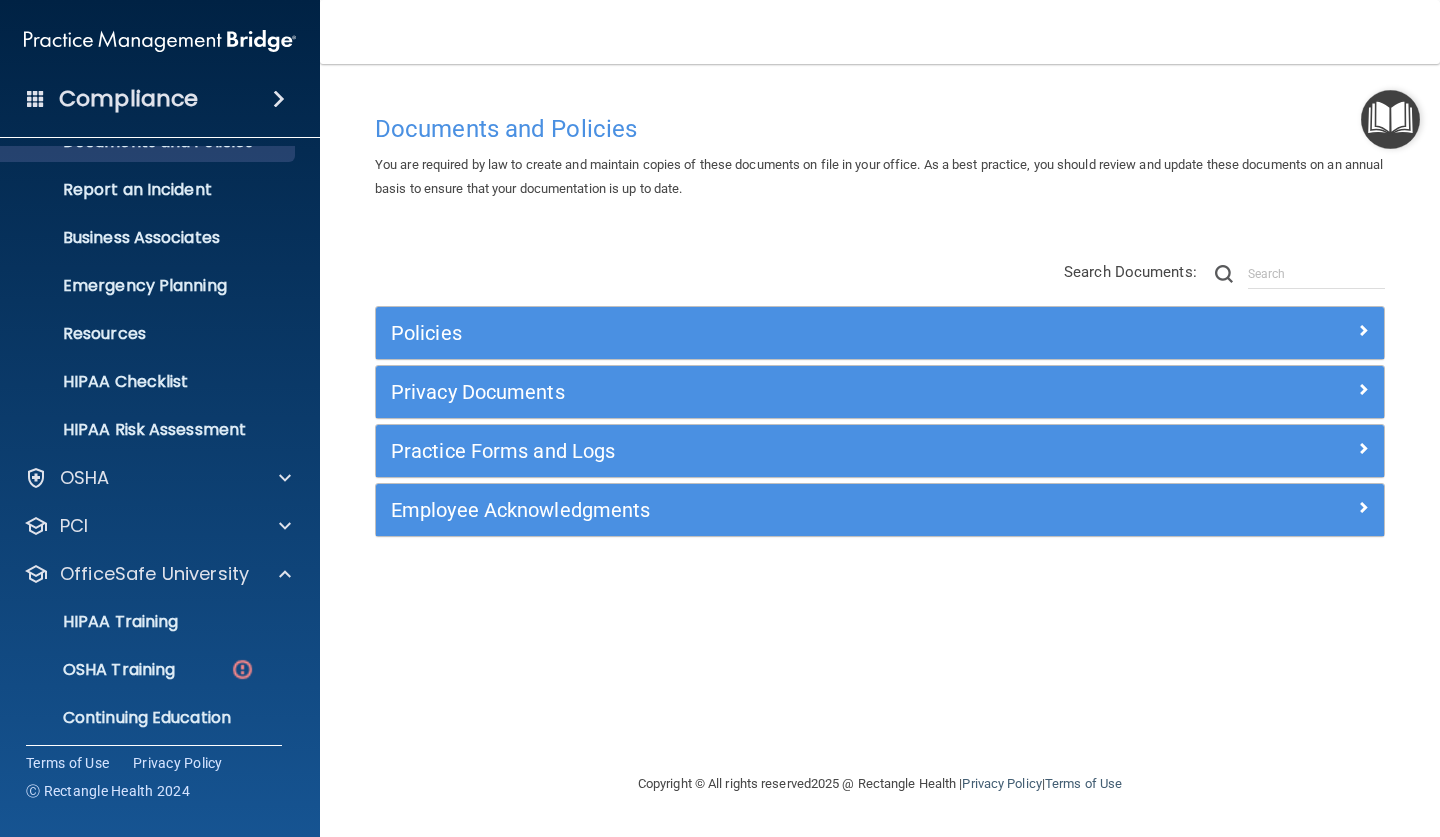 scroll, scrollTop: 120, scrollLeft: 0, axis: vertical 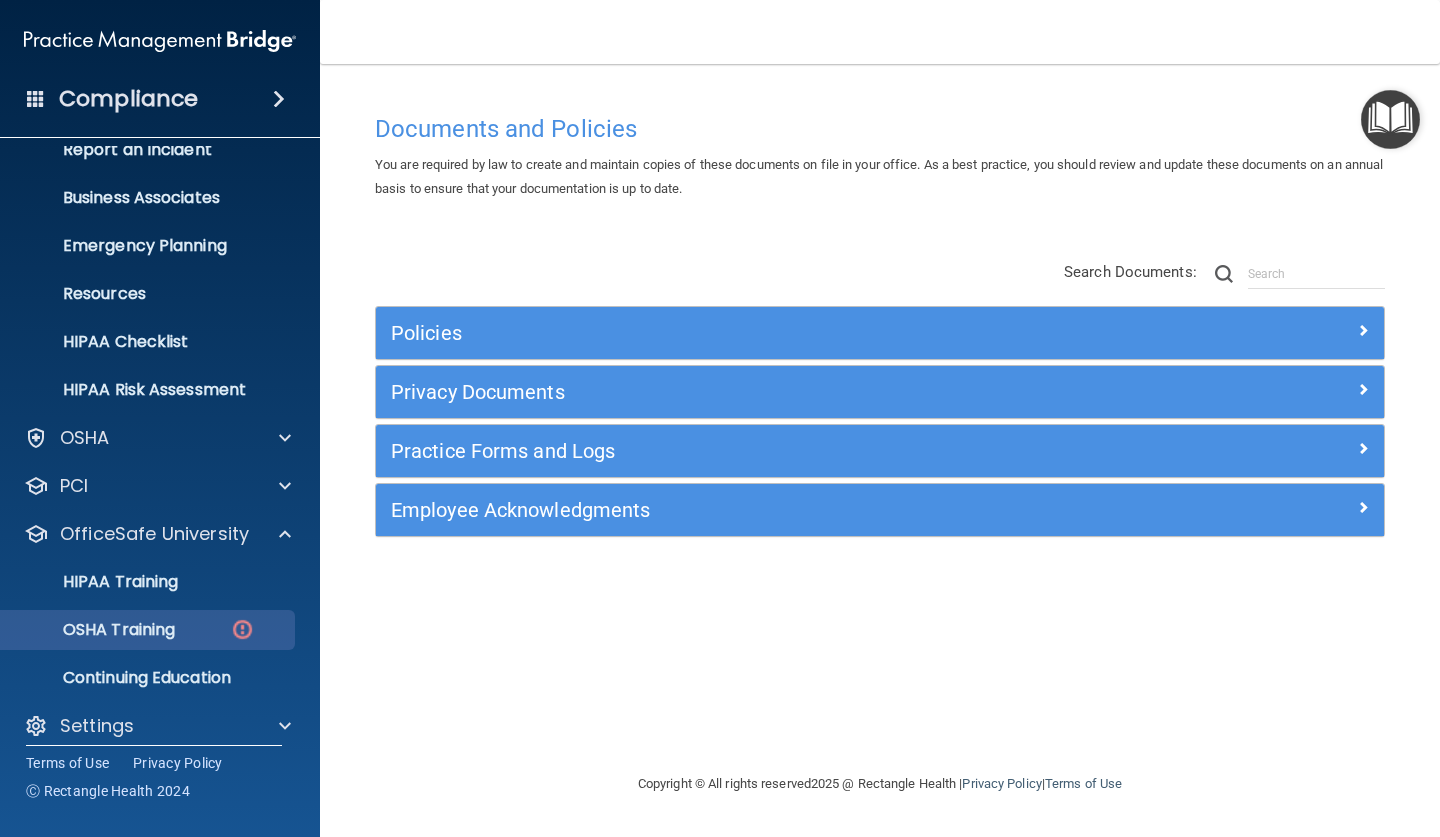 click on "OSHA Training" at bounding box center [94, 630] 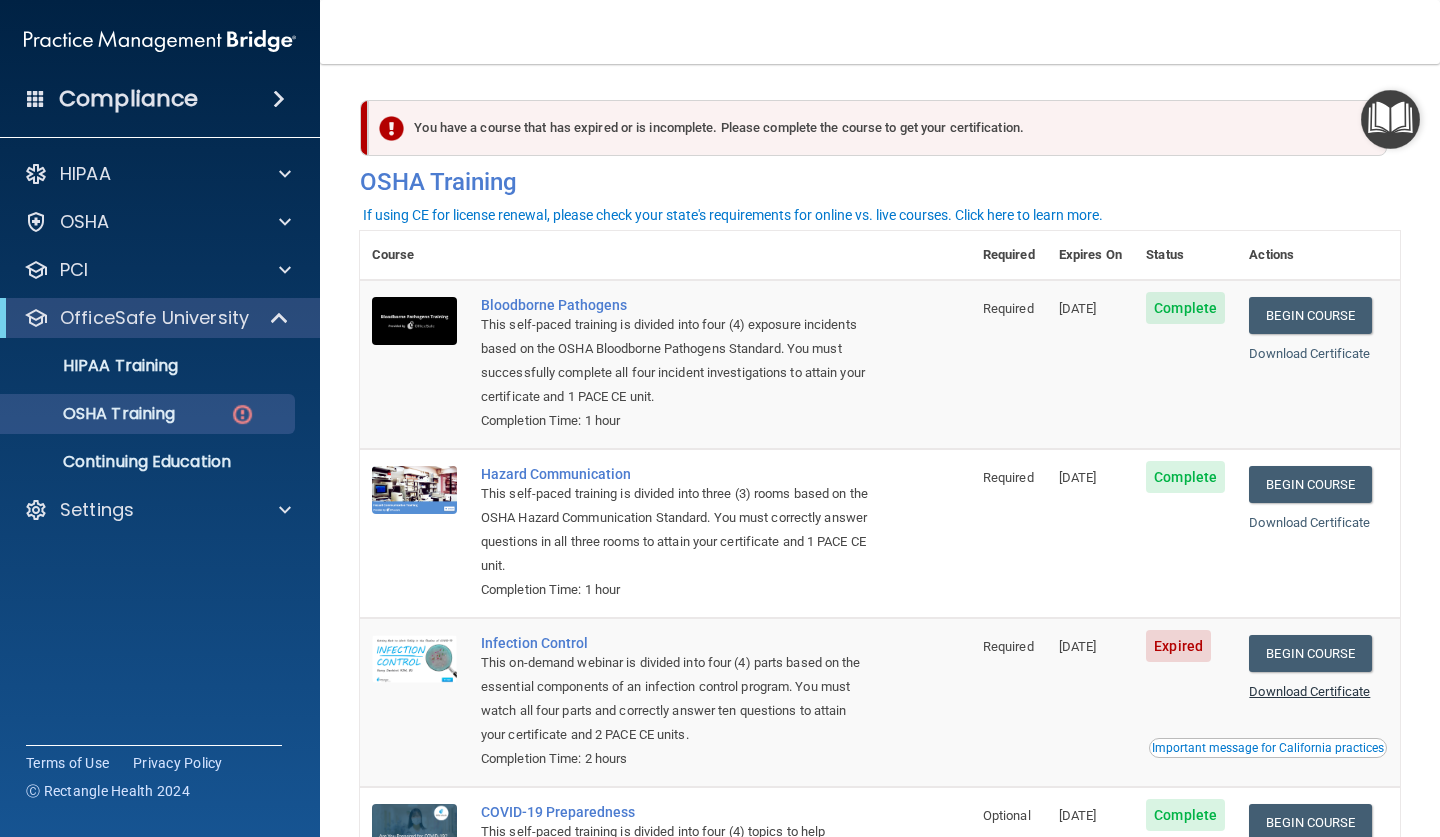 click on "Download Certificate" at bounding box center [1309, 691] 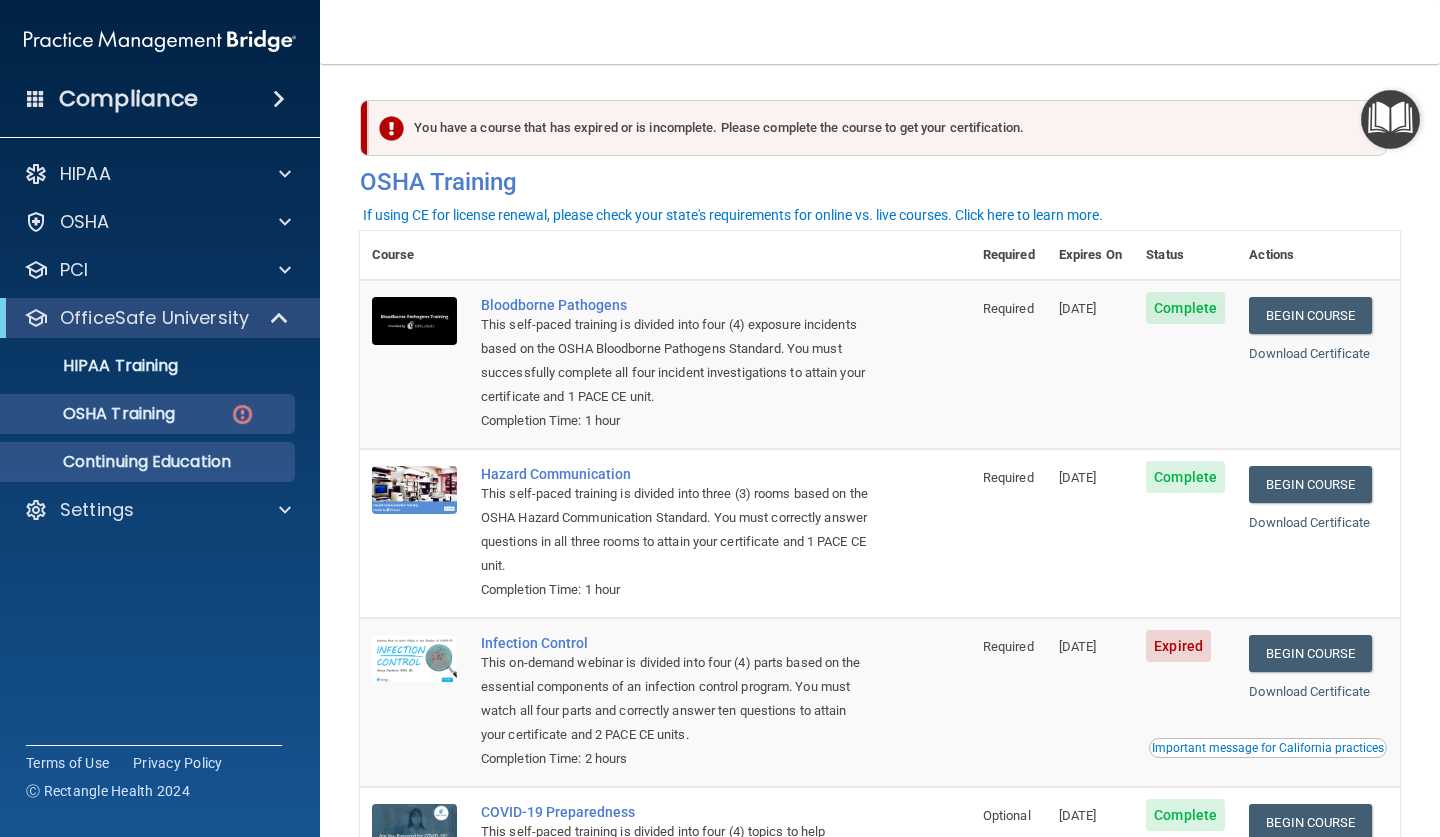 click on "Continuing Education" at bounding box center (149, 462) 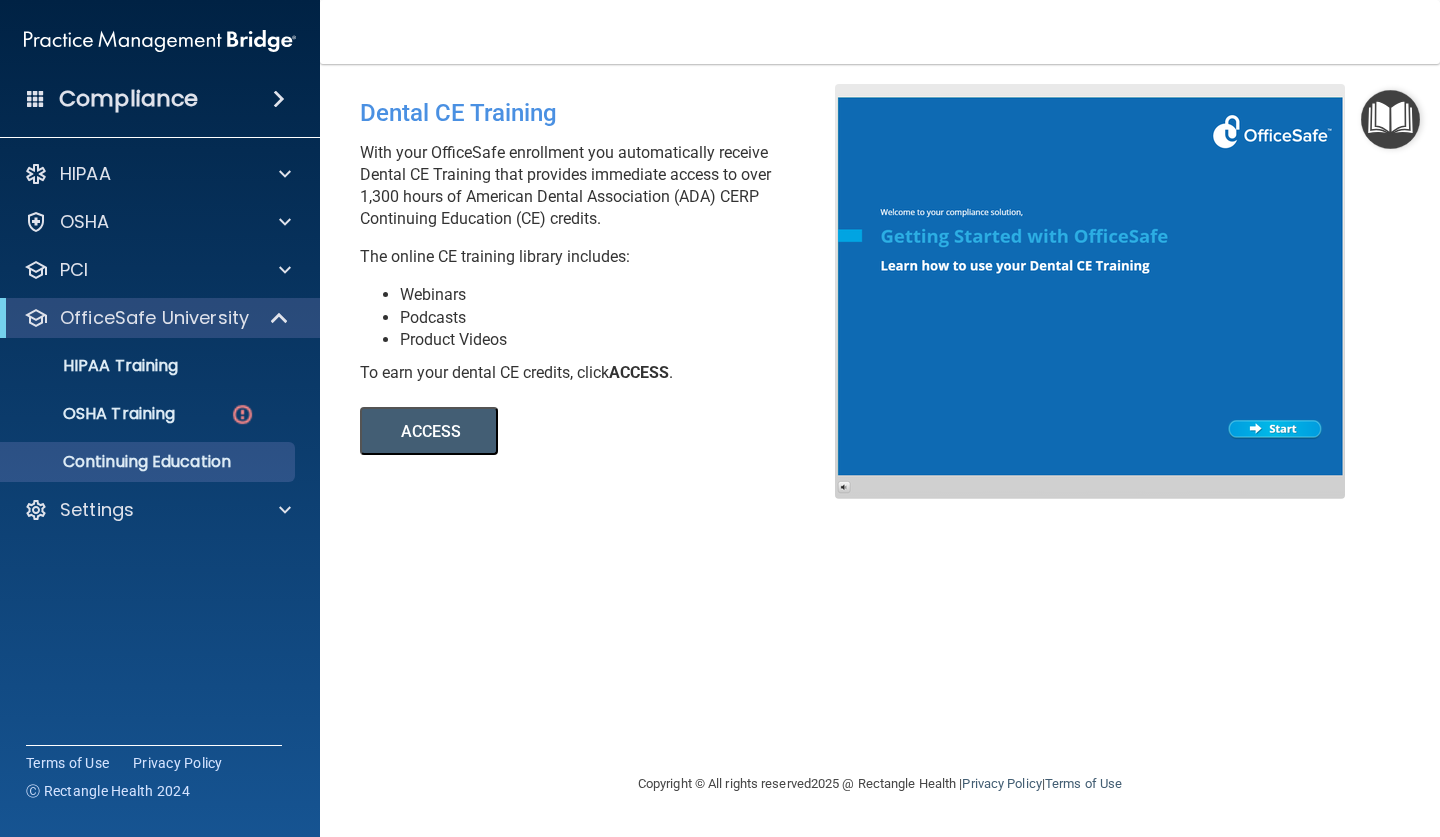 click on "Compliance" at bounding box center (160, 99) 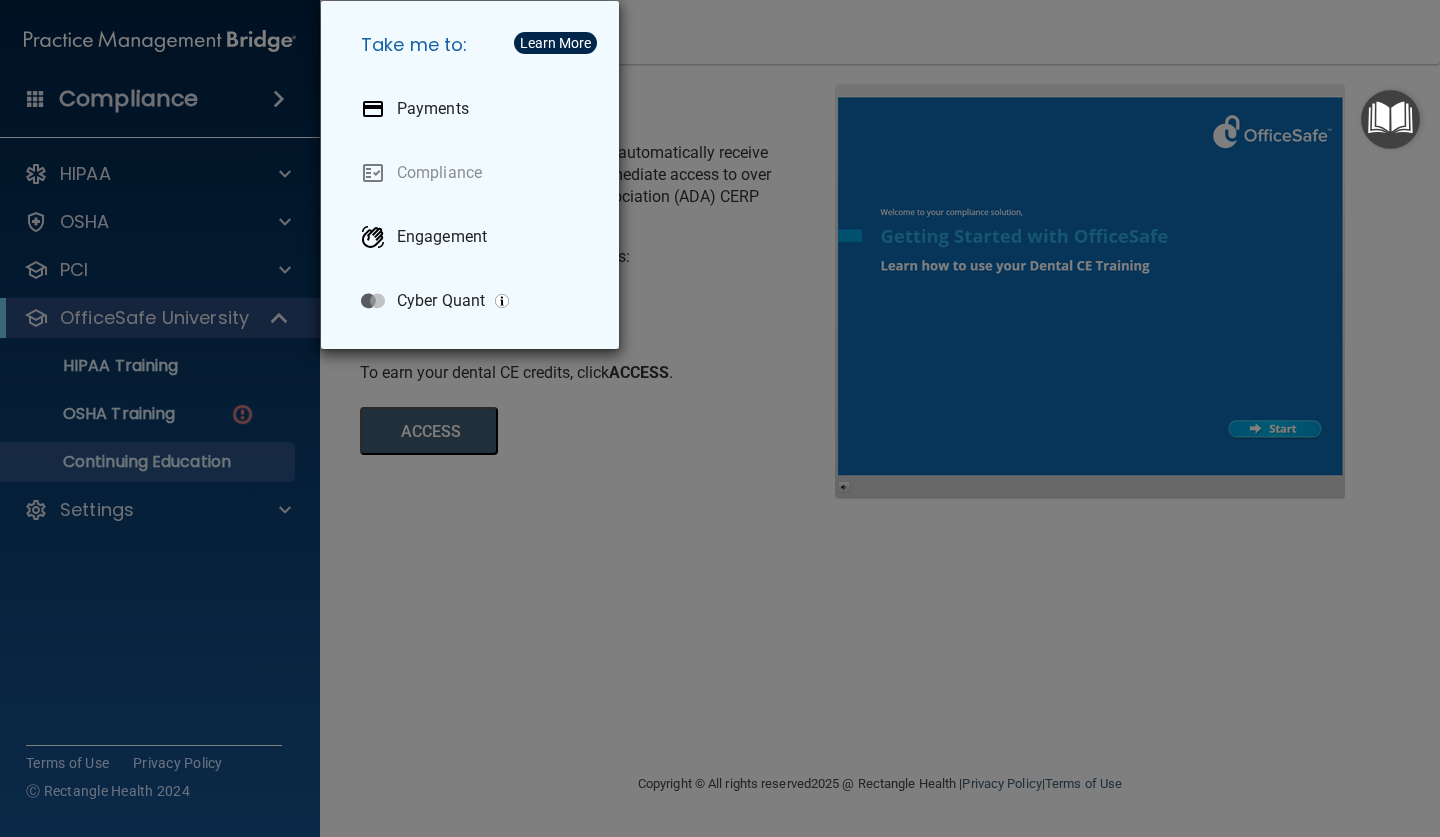 click on "Take me to:             Payments                   Compliance                     Engagement                     Cyber Quant" at bounding box center [720, 418] 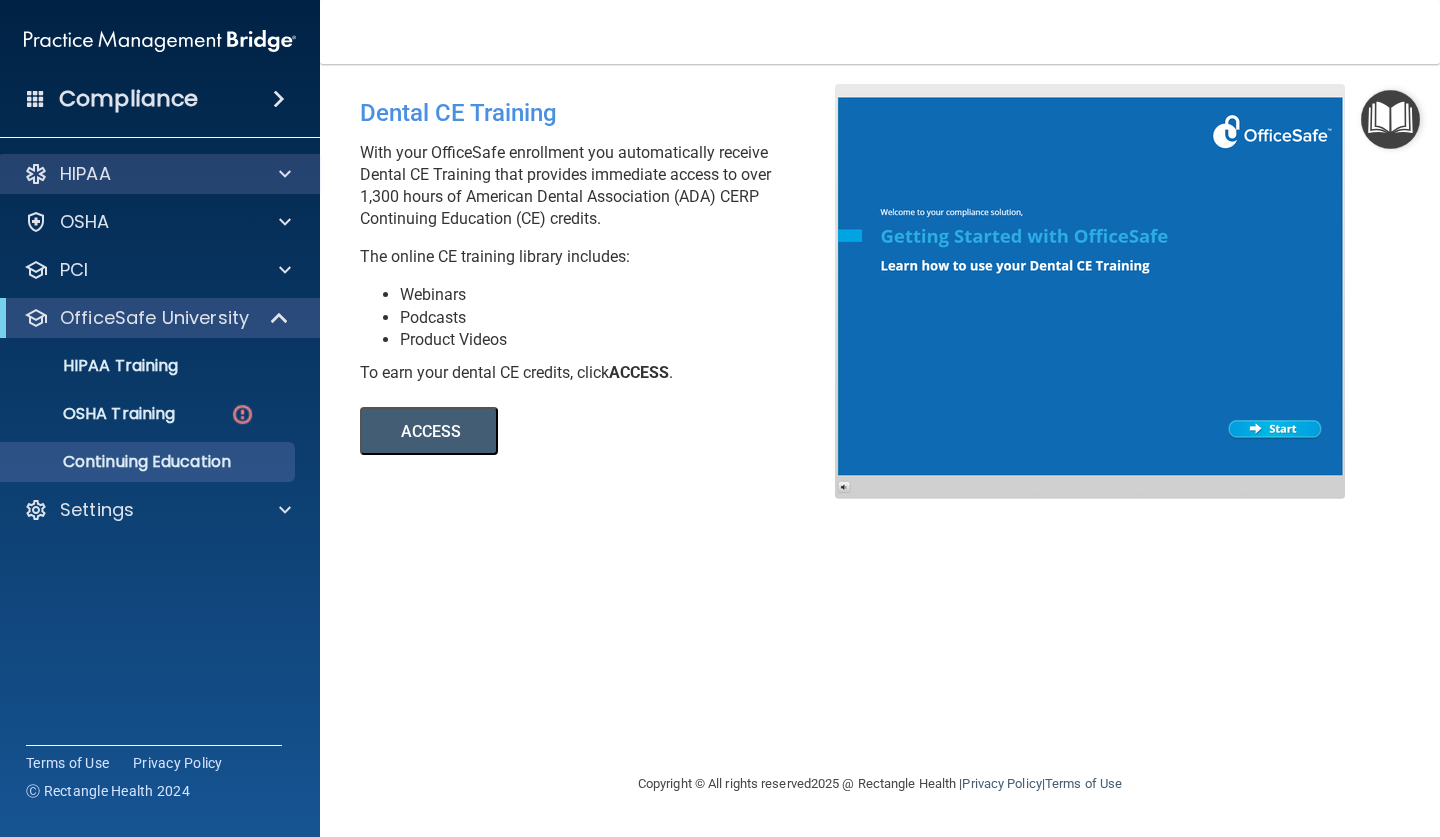 click at bounding box center [285, 174] 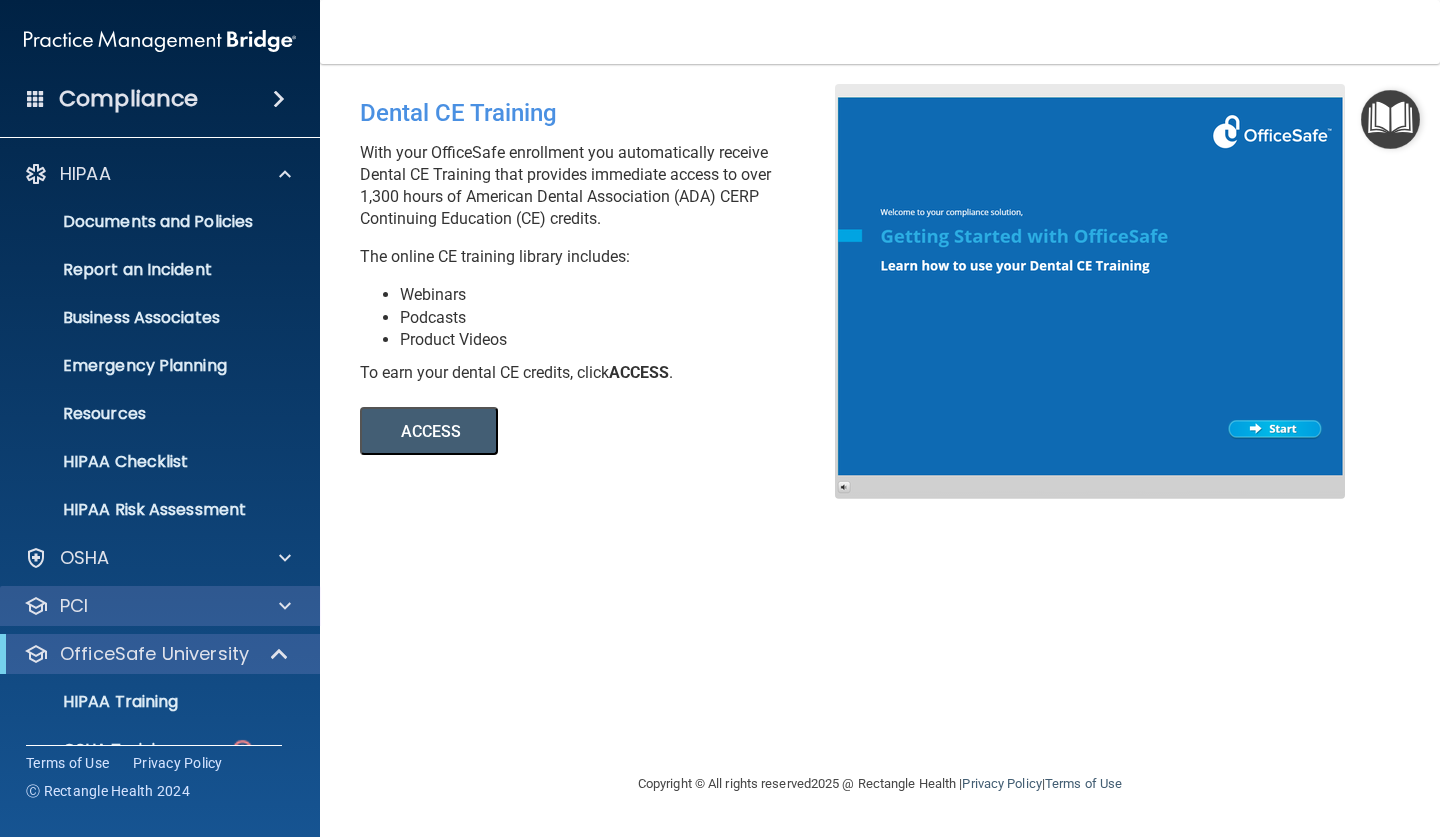 click at bounding box center (285, 606) 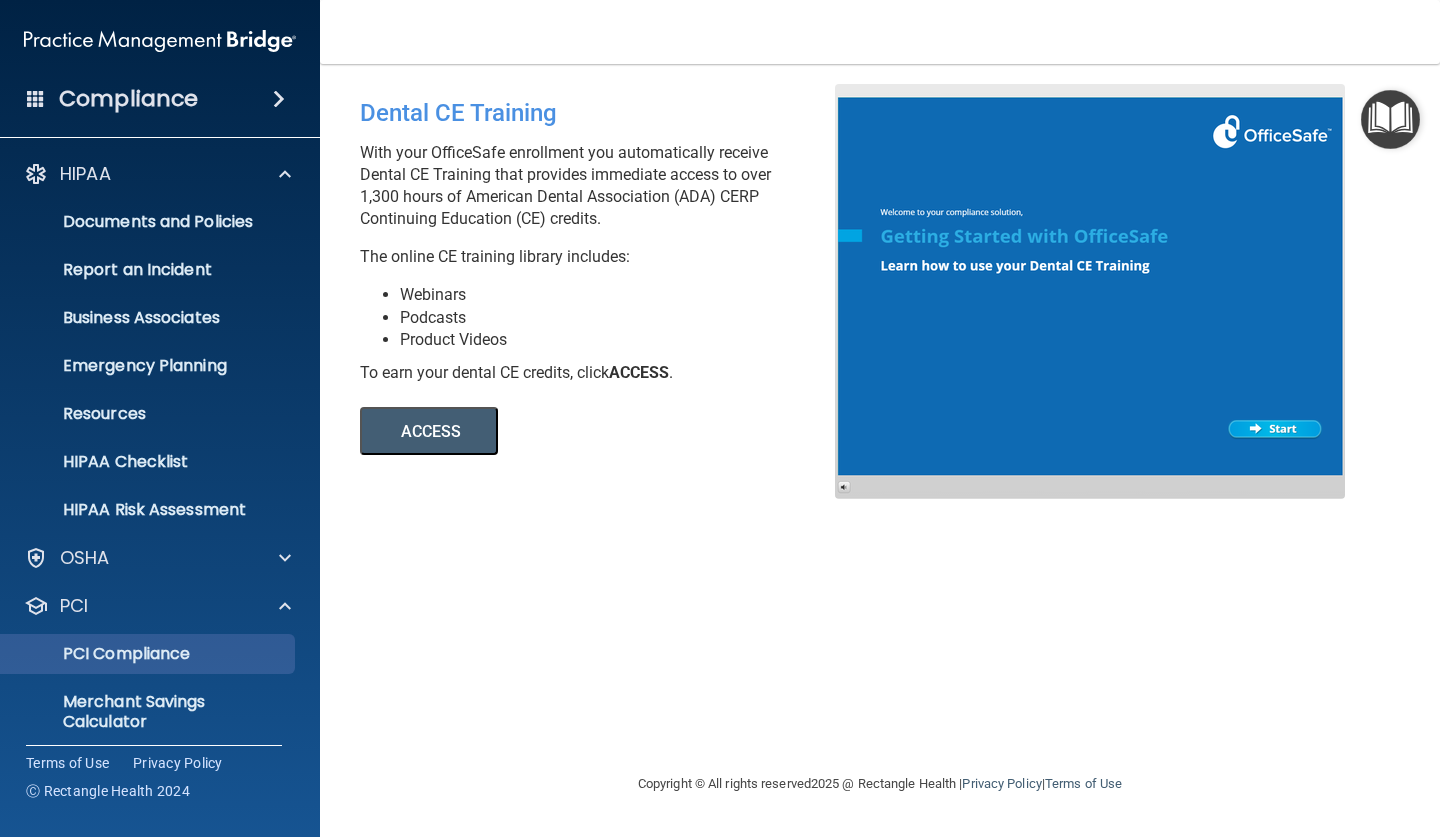 click on "PCI Compliance" at bounding box center [149, 654] 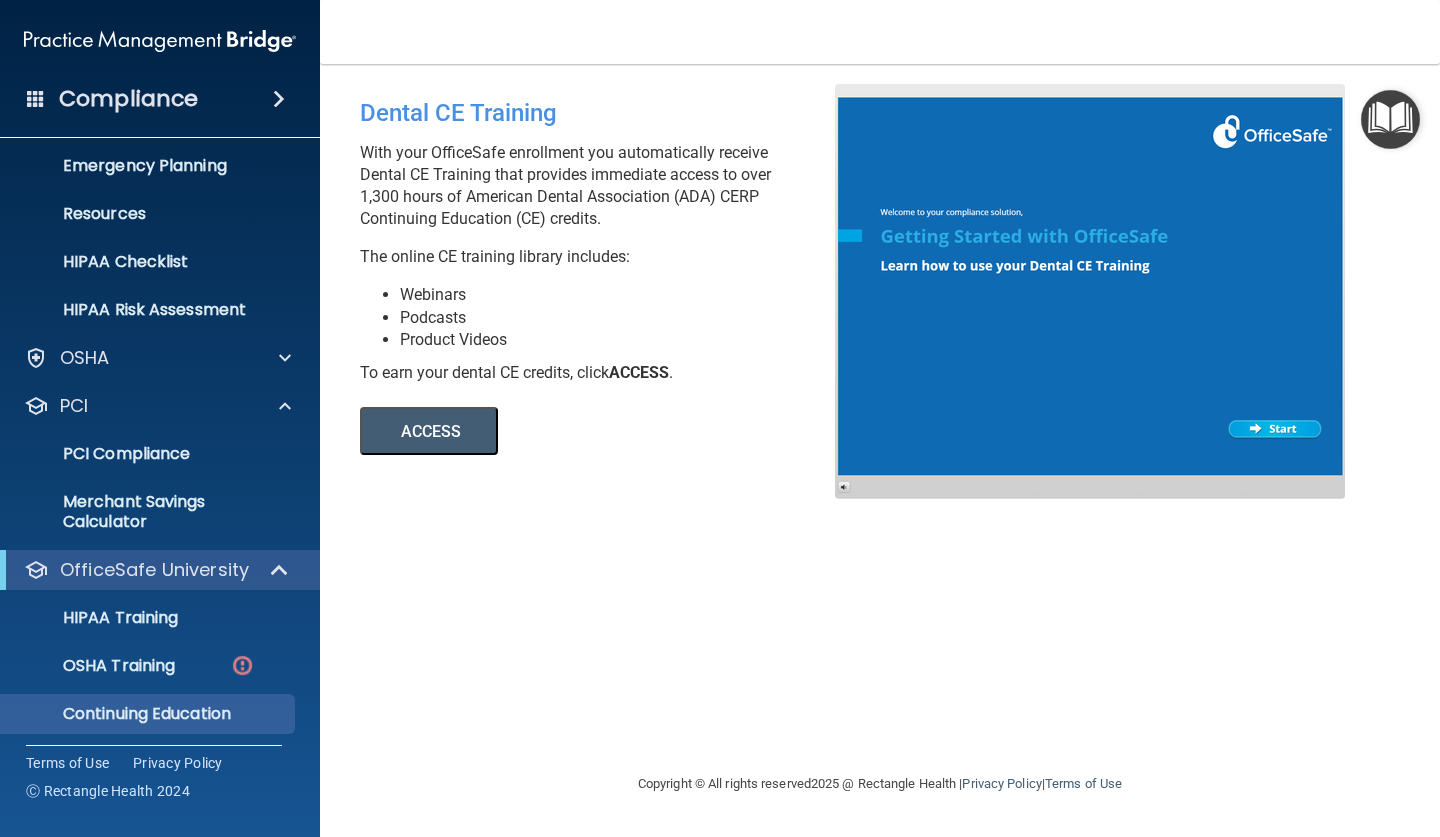 scroll, scrollTop: 253, scrollLeft: 0, axis: vertical 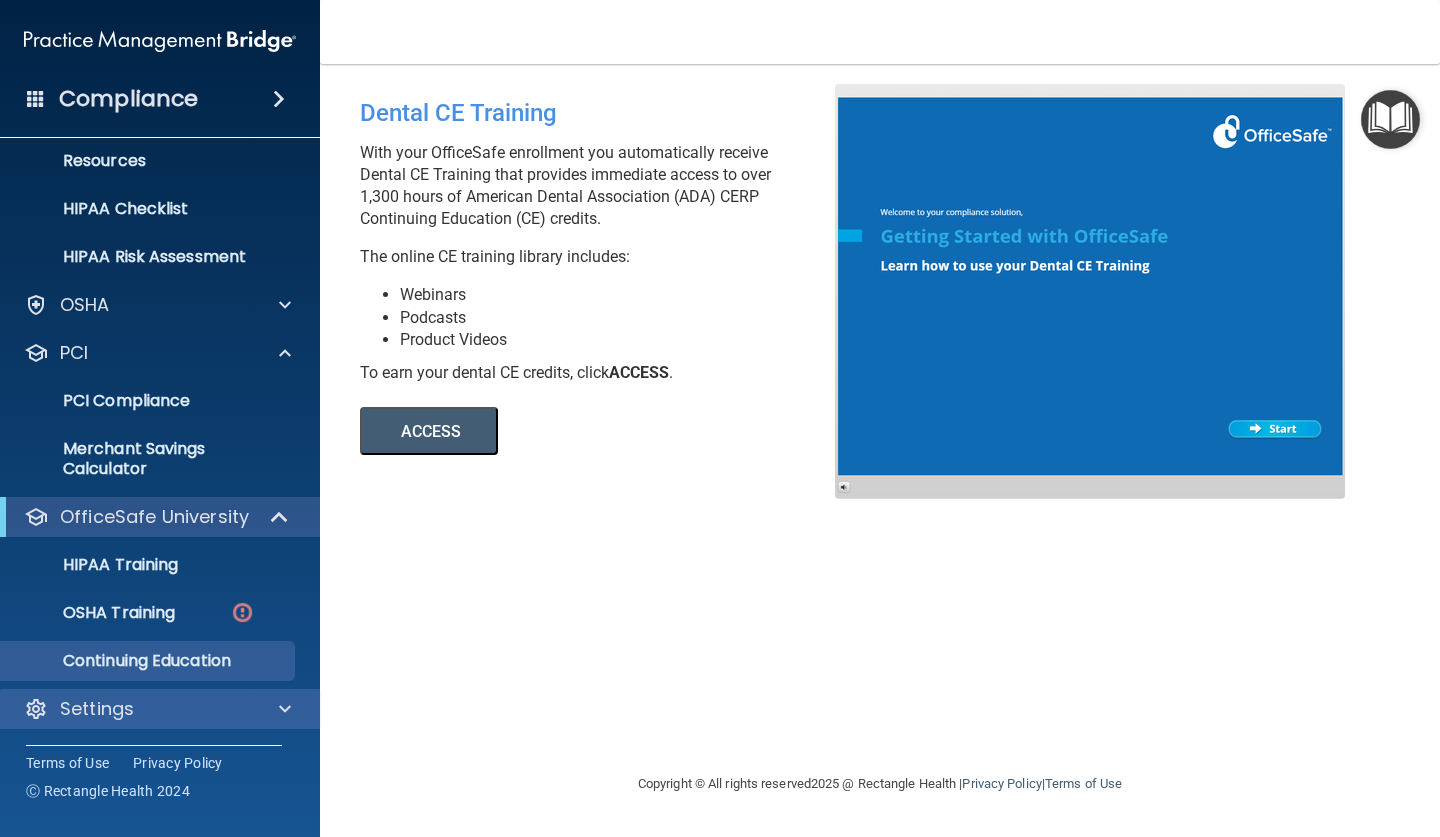 click at bounding box center [282, 709] 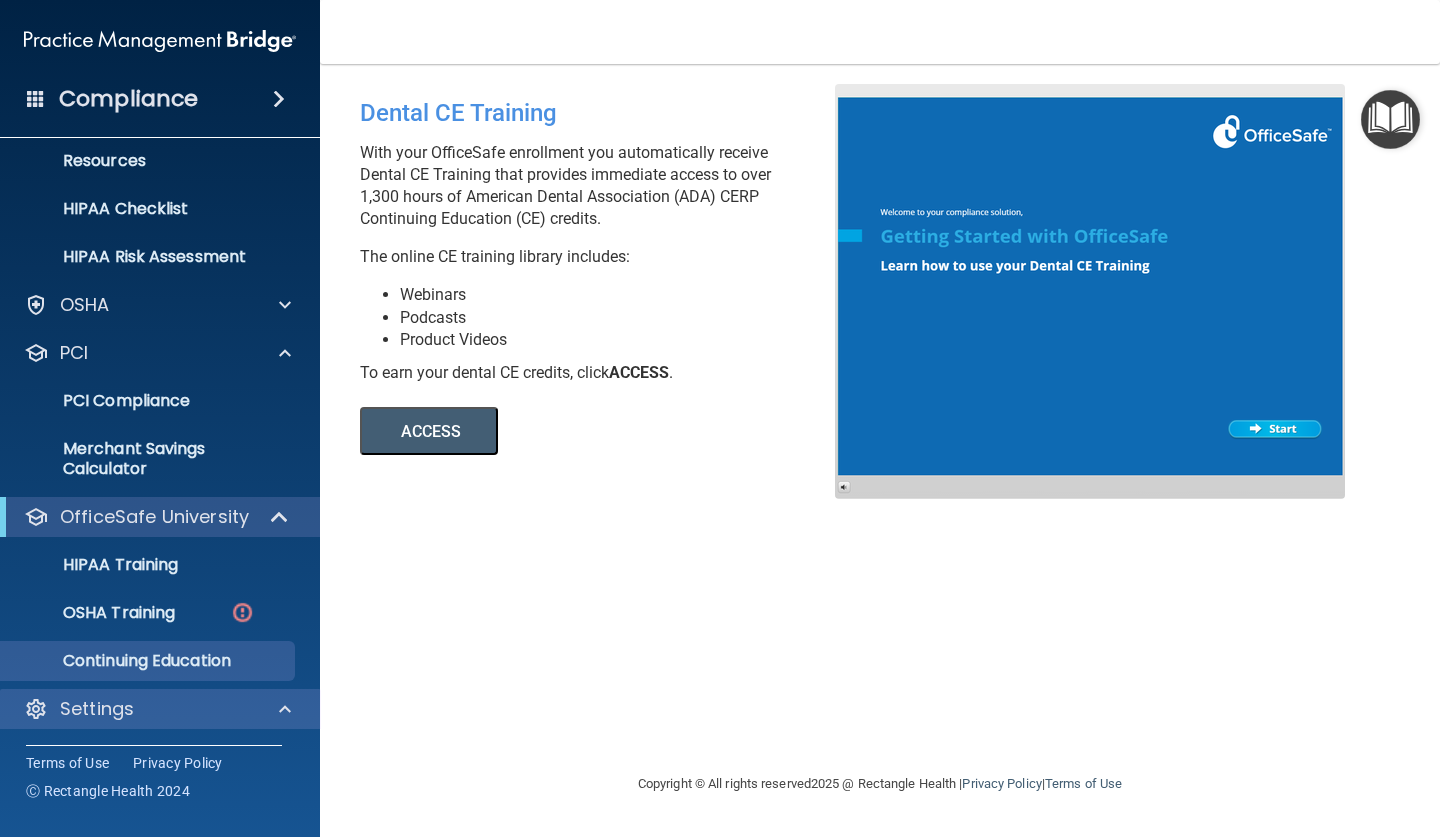 click at bounding box center [285, 709] 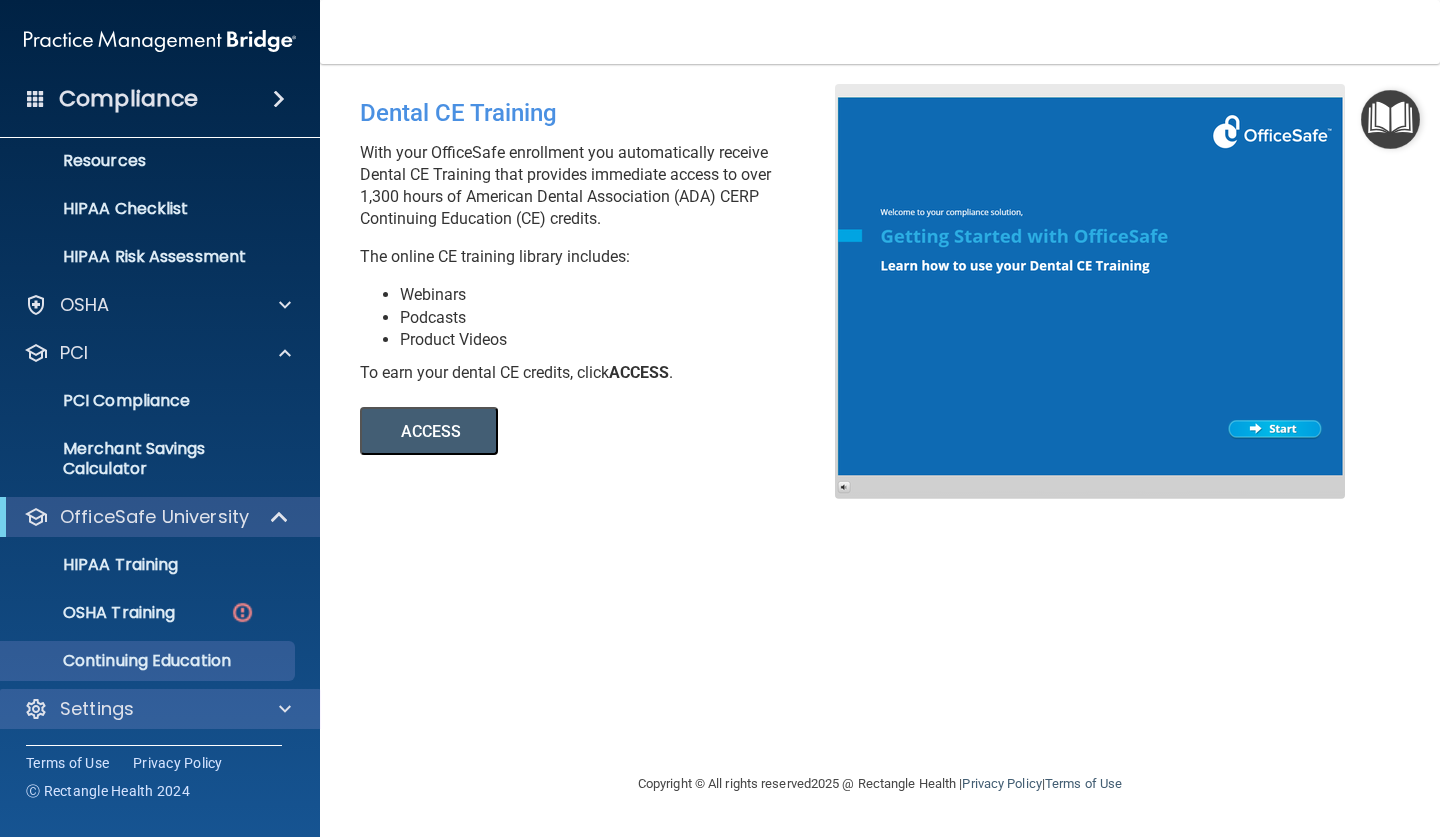 click at bounding box center [282, 709] 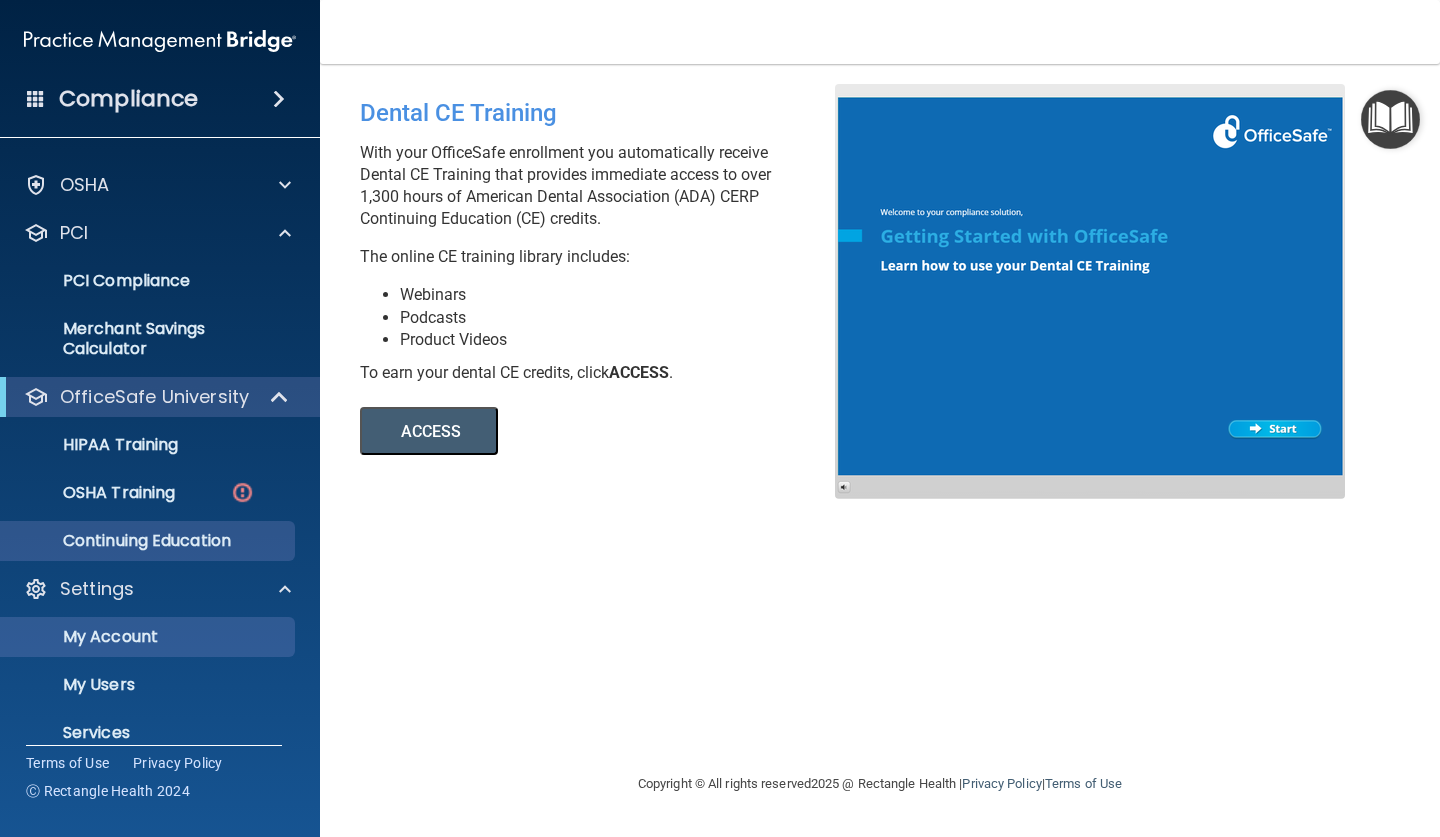scroll, scrollTop: 445, scrollLeft: 0, axis: vertical 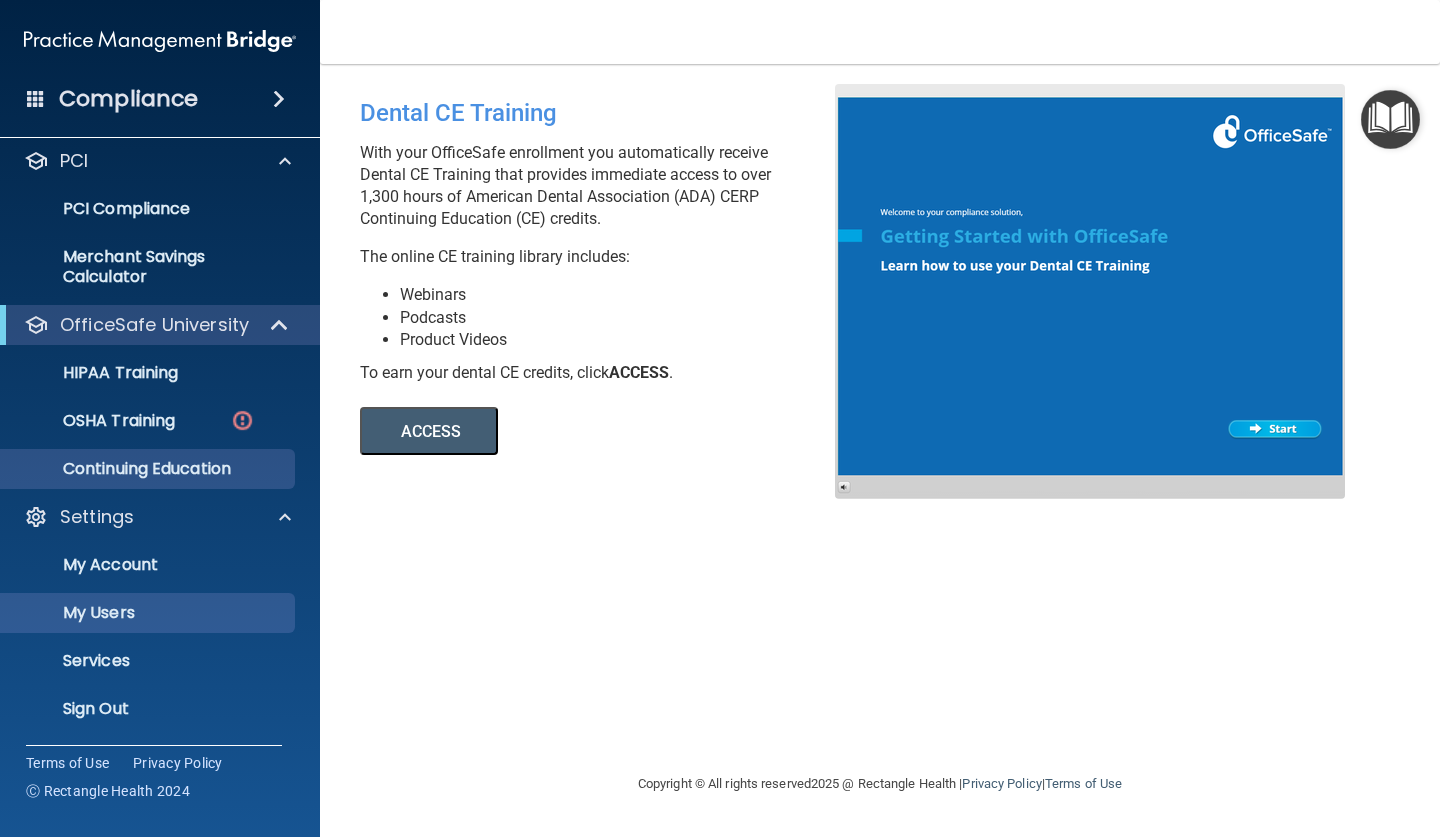 click on "My Users" at bounding box center [149, 613] 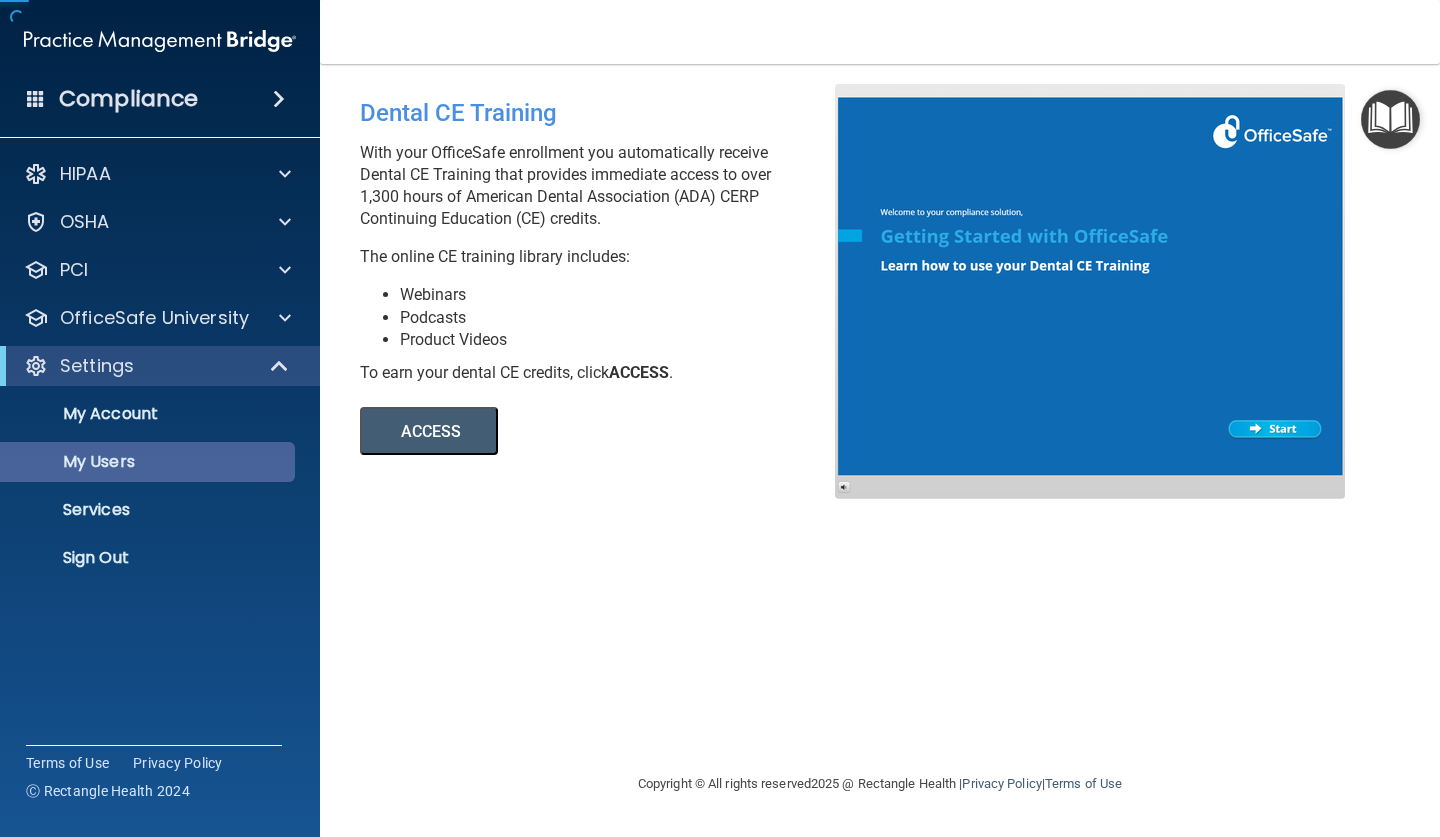 scroll, scrollTop: 0, scrollLeft: 0, axis: both 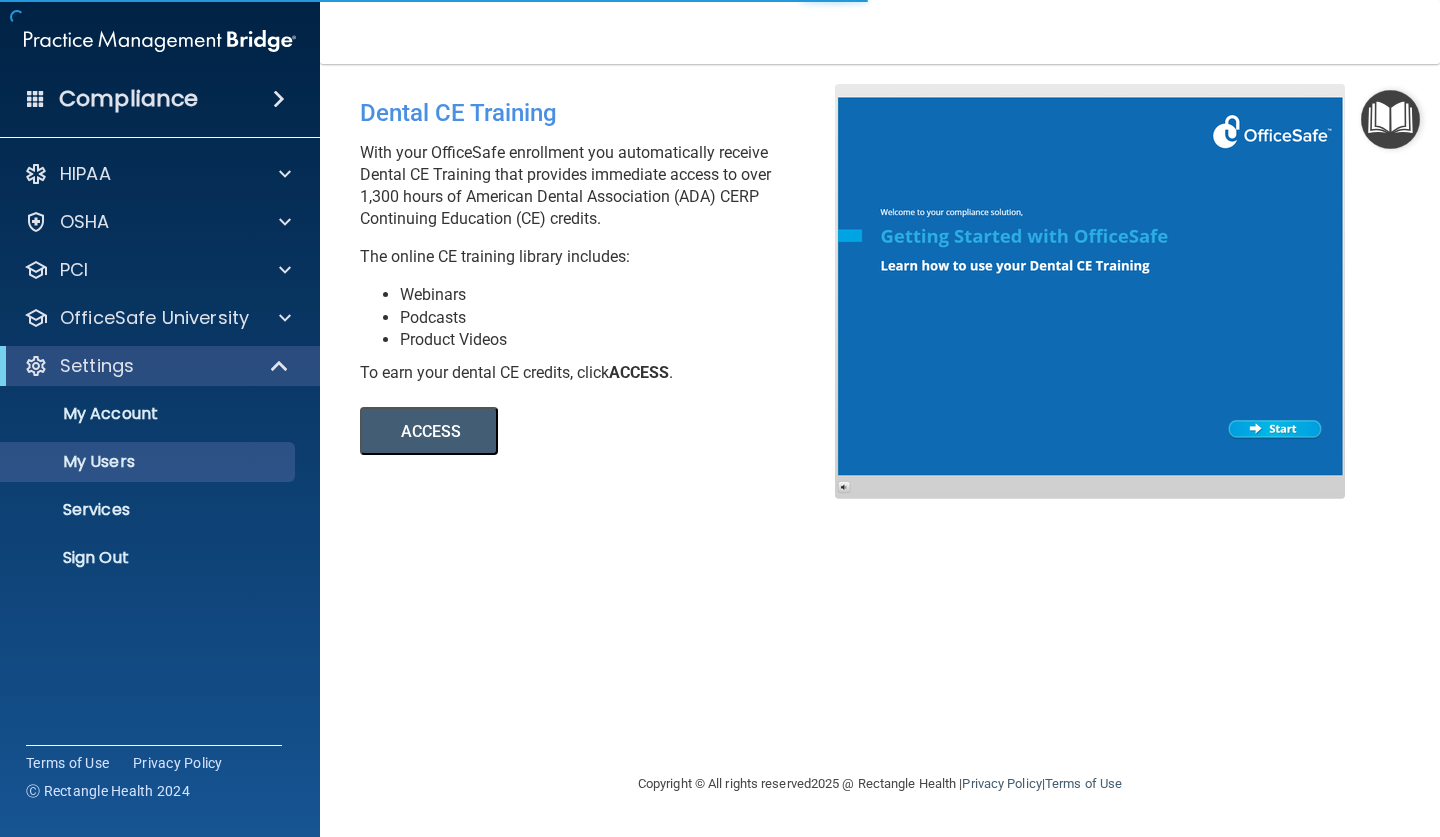 select on "20" 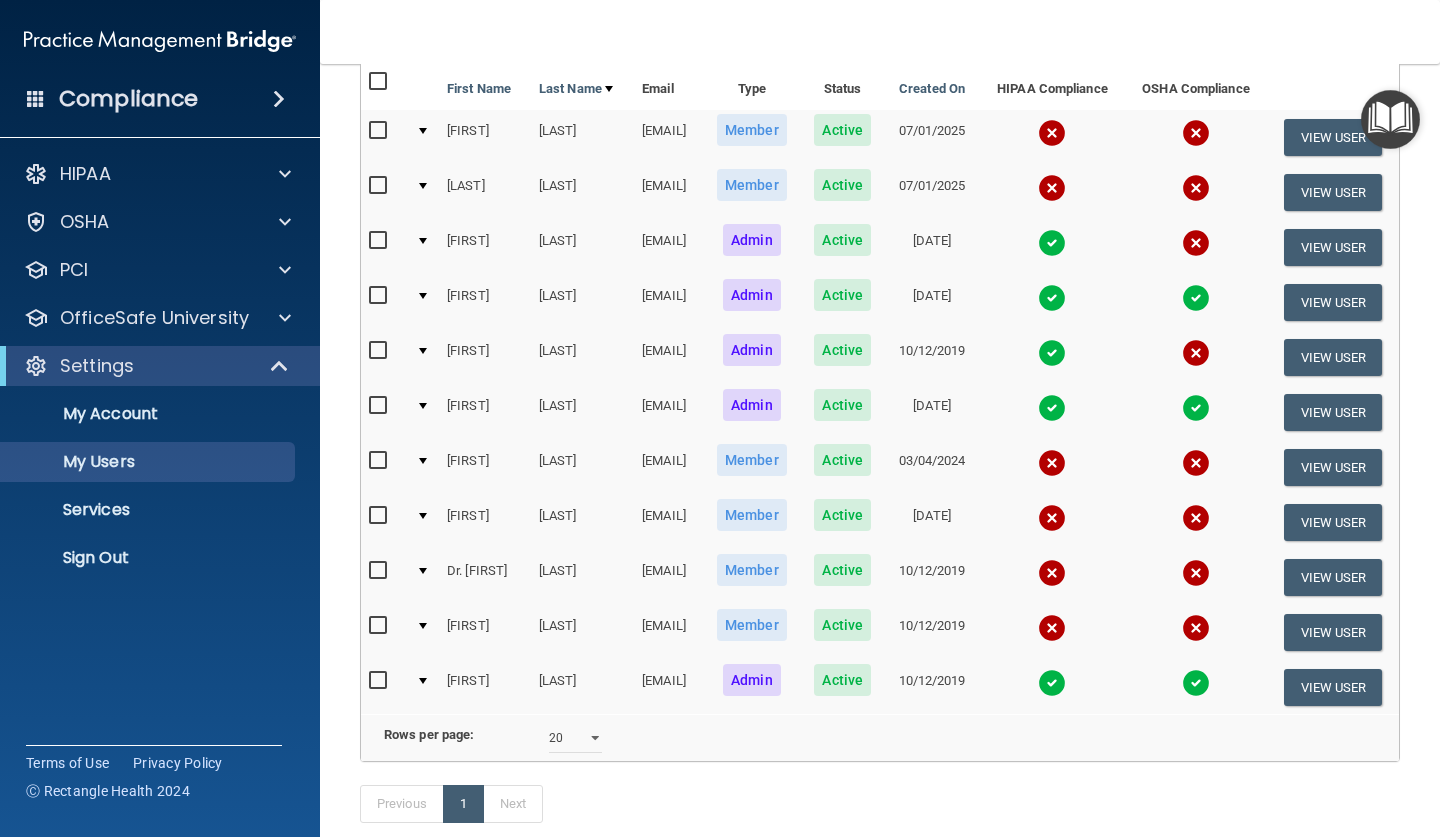 scroll, scrollTop: 187, scrollLeft: 0, axis: vertical 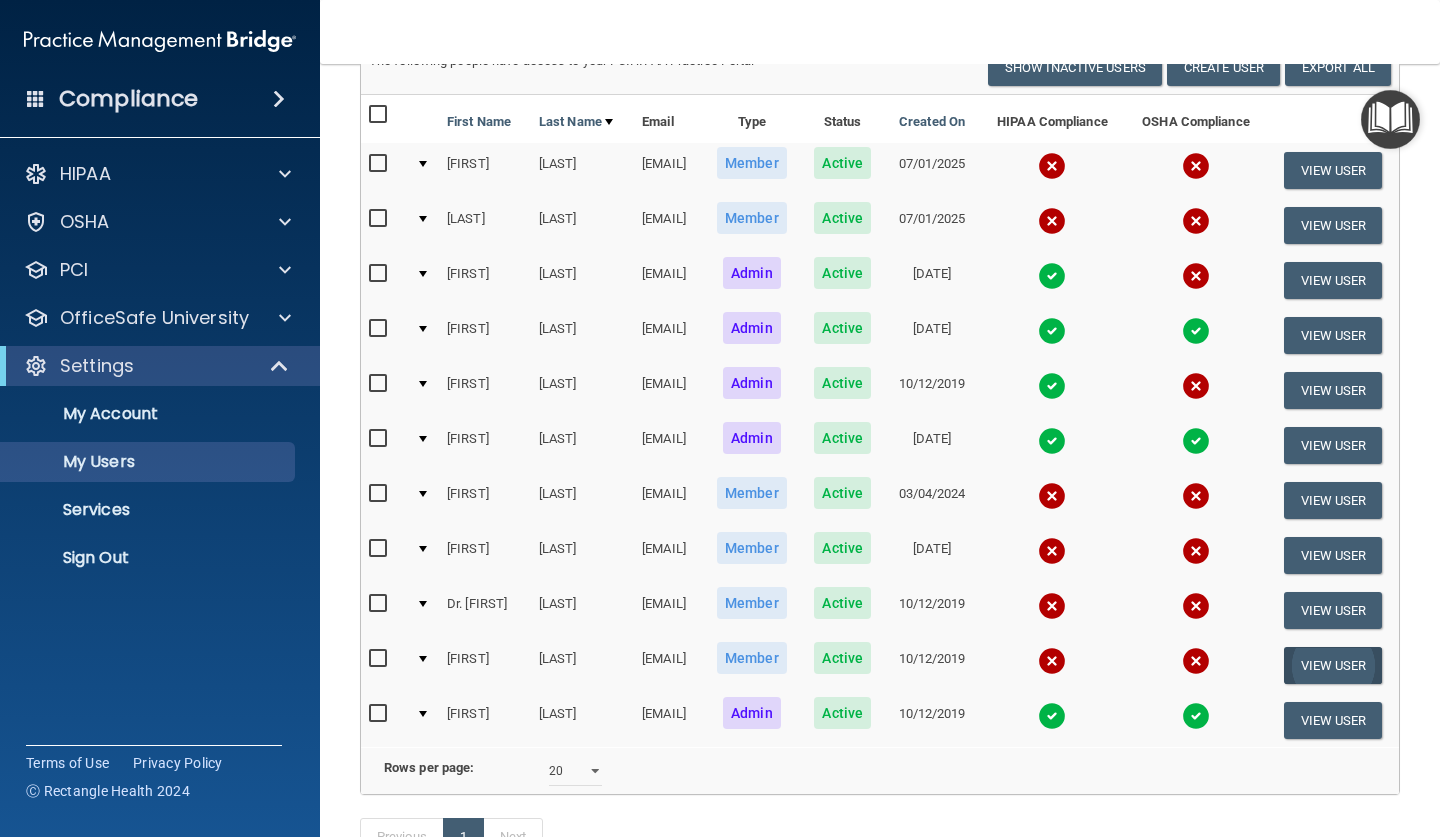 click on "View User" at bounding box center (1333, 665) 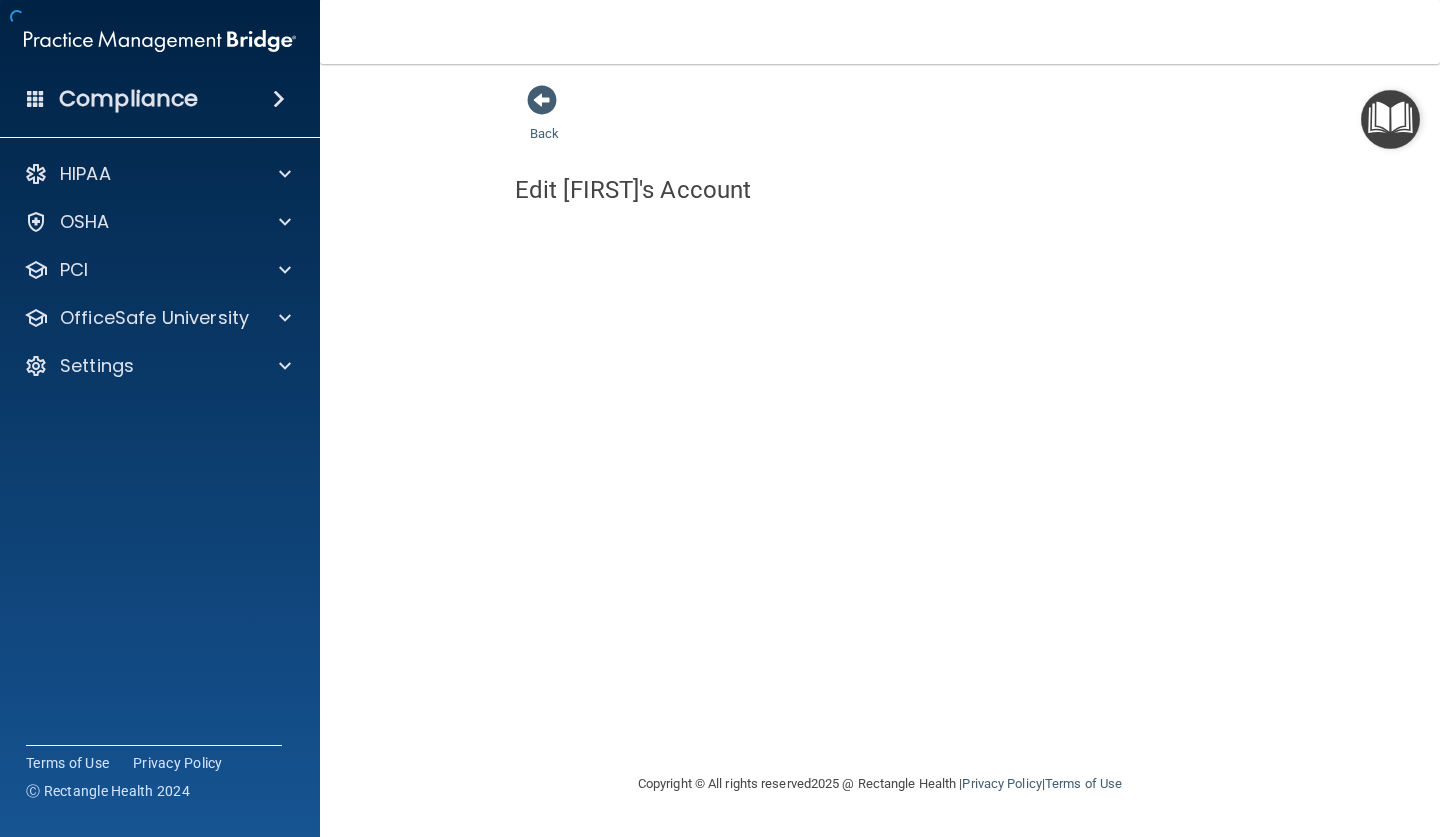 scroll, scrollTop: 0, scrollLeft: 0, axis: both 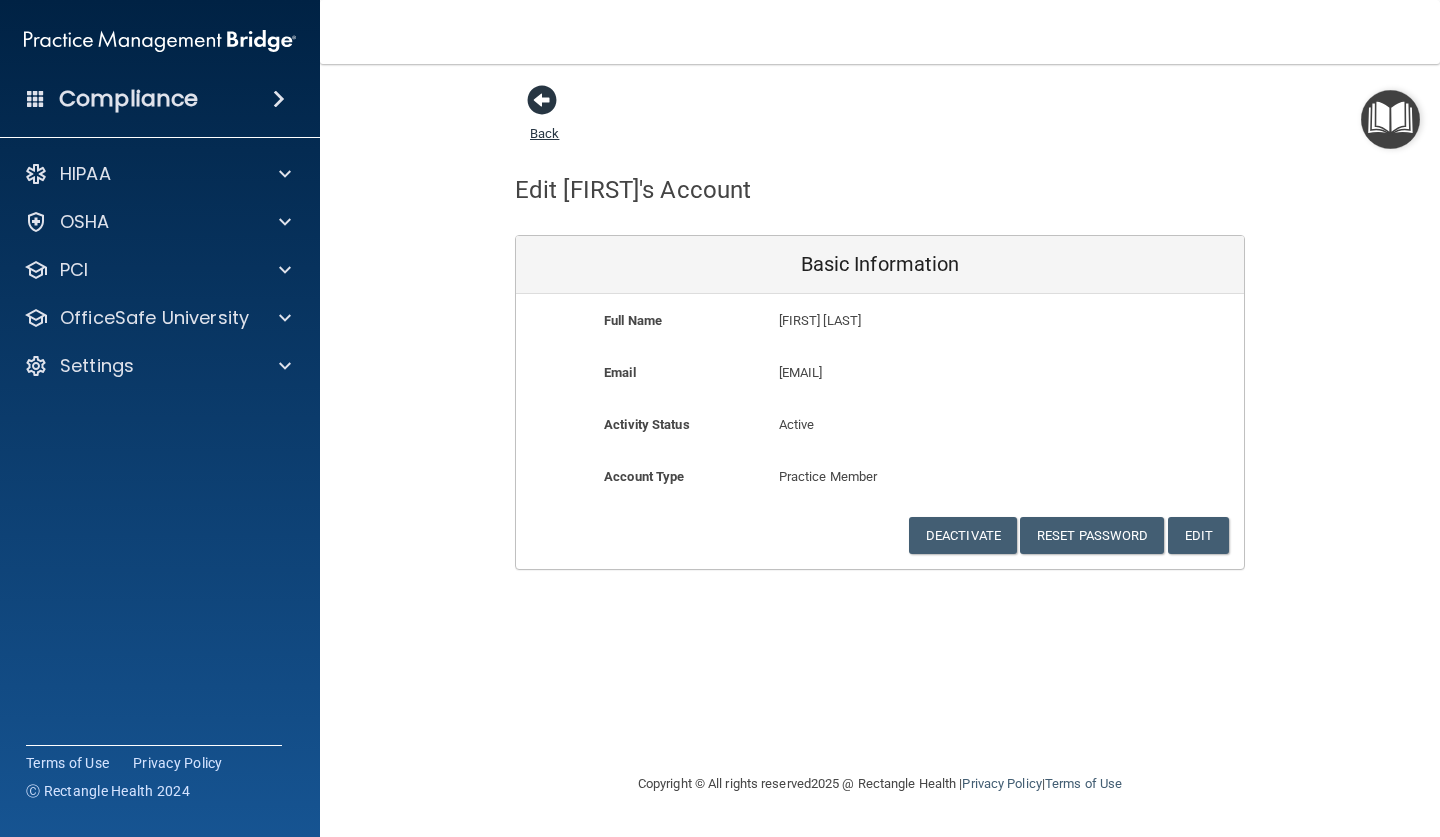 click at bounding box center [542, 100] 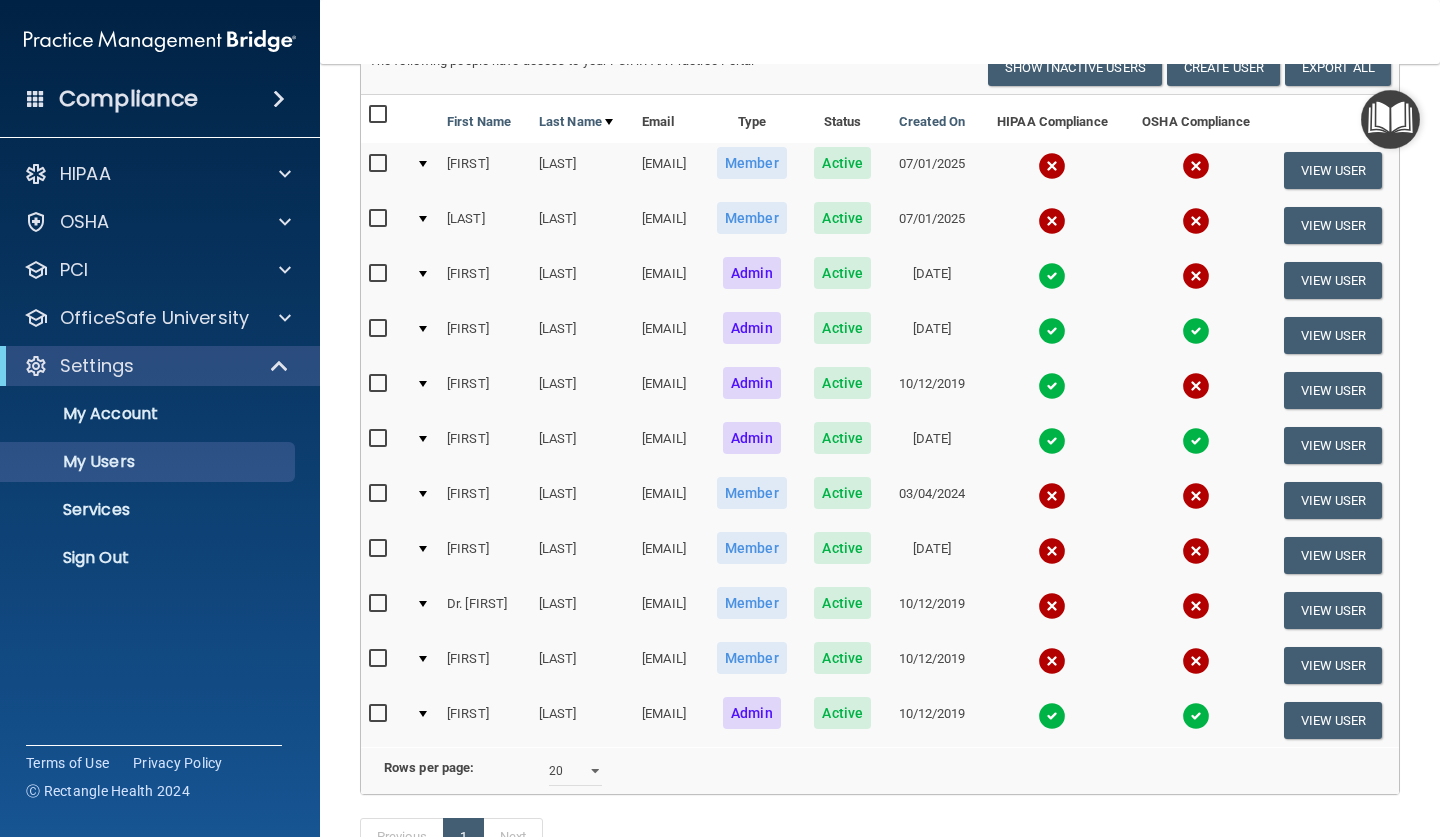 scroll, scrollTop: 192, scrollLeft: 0, axis: vertical 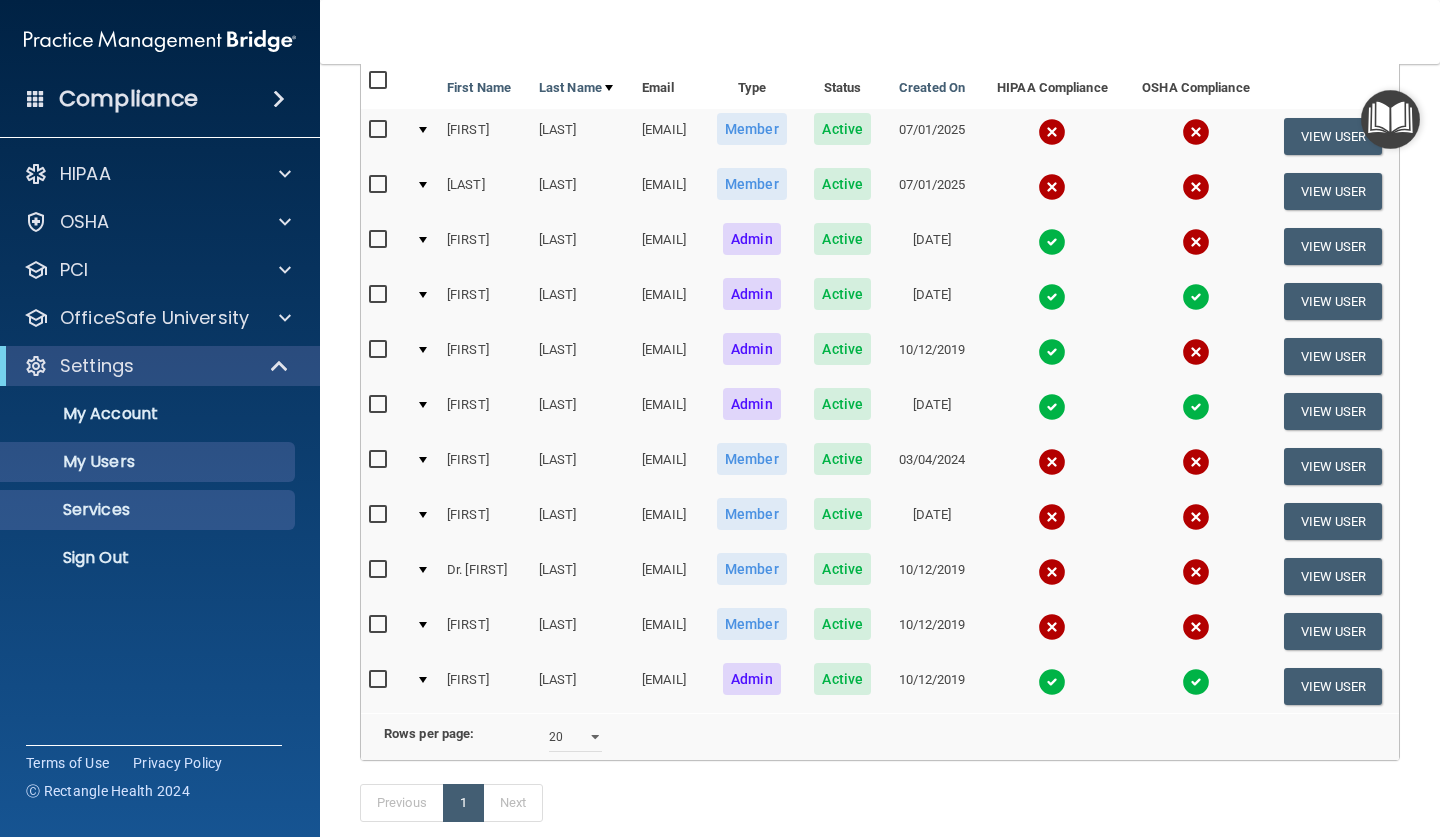 click on "Services" at bounding box center (149, 510) 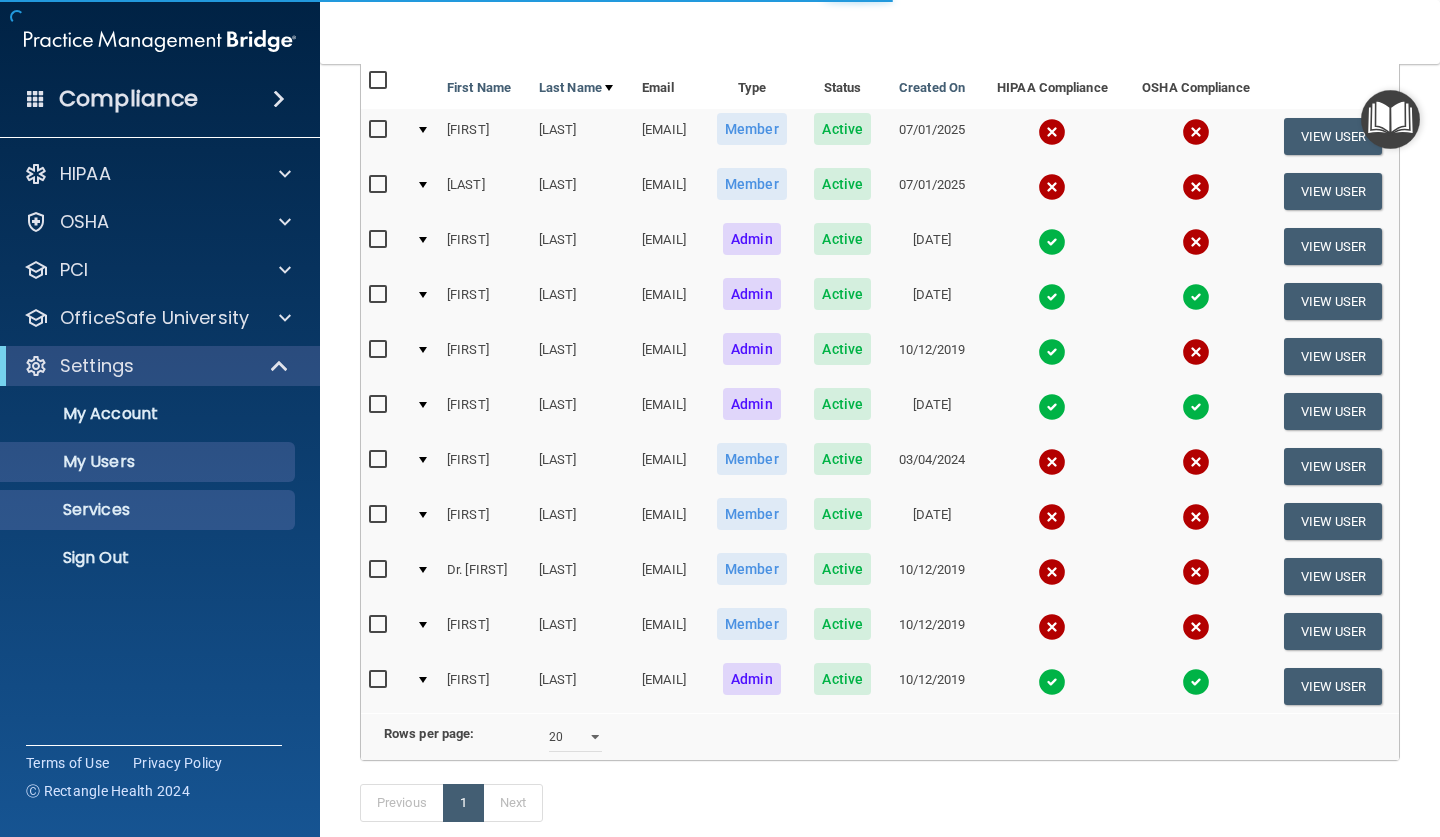scroll, scrollTop: 0, scrollLeft: 0, axis: both 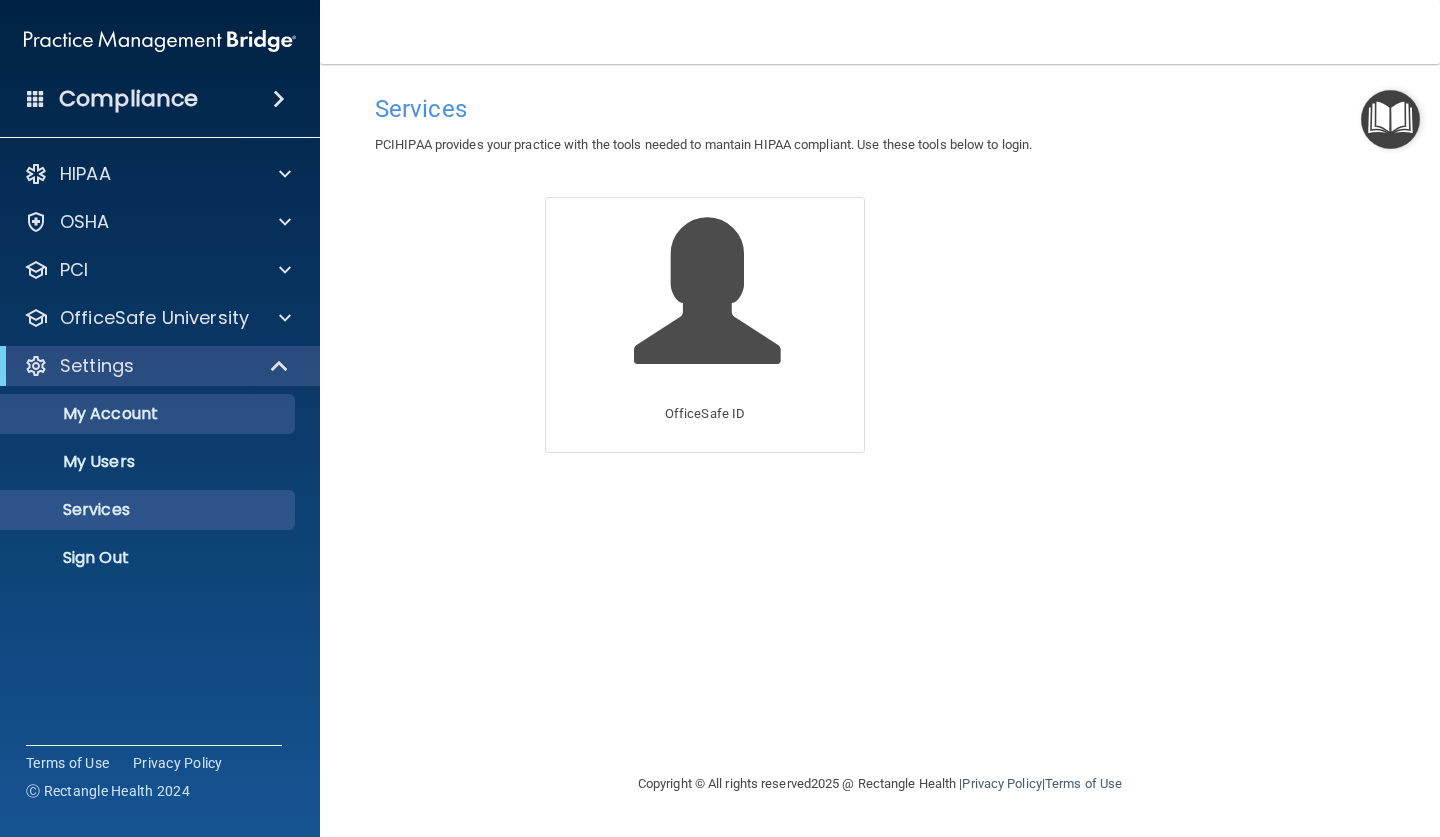 click on "My Account" at bounding box center [137, 414] 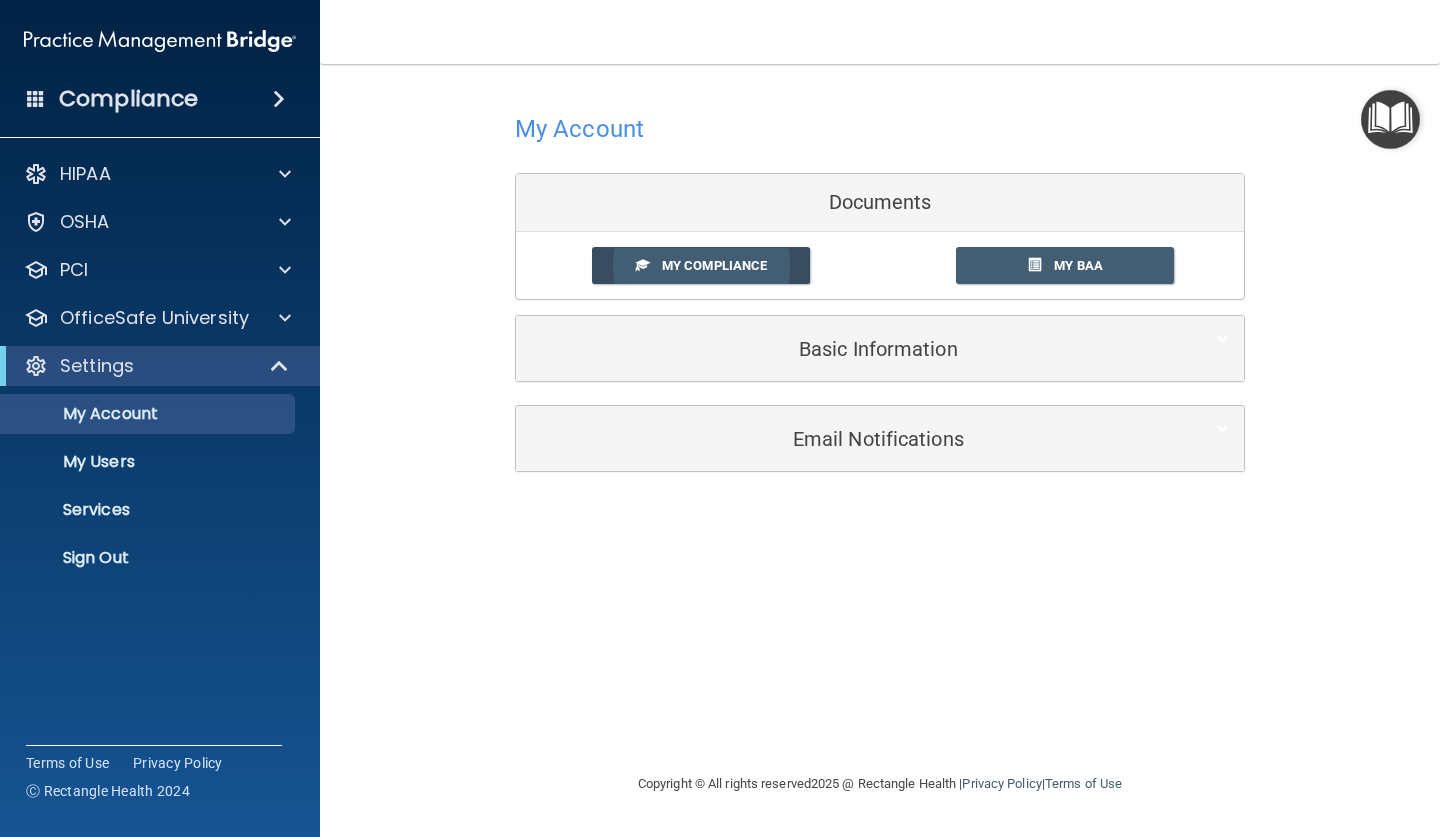 click on "My Compliance" at bounding box center (701, 265) 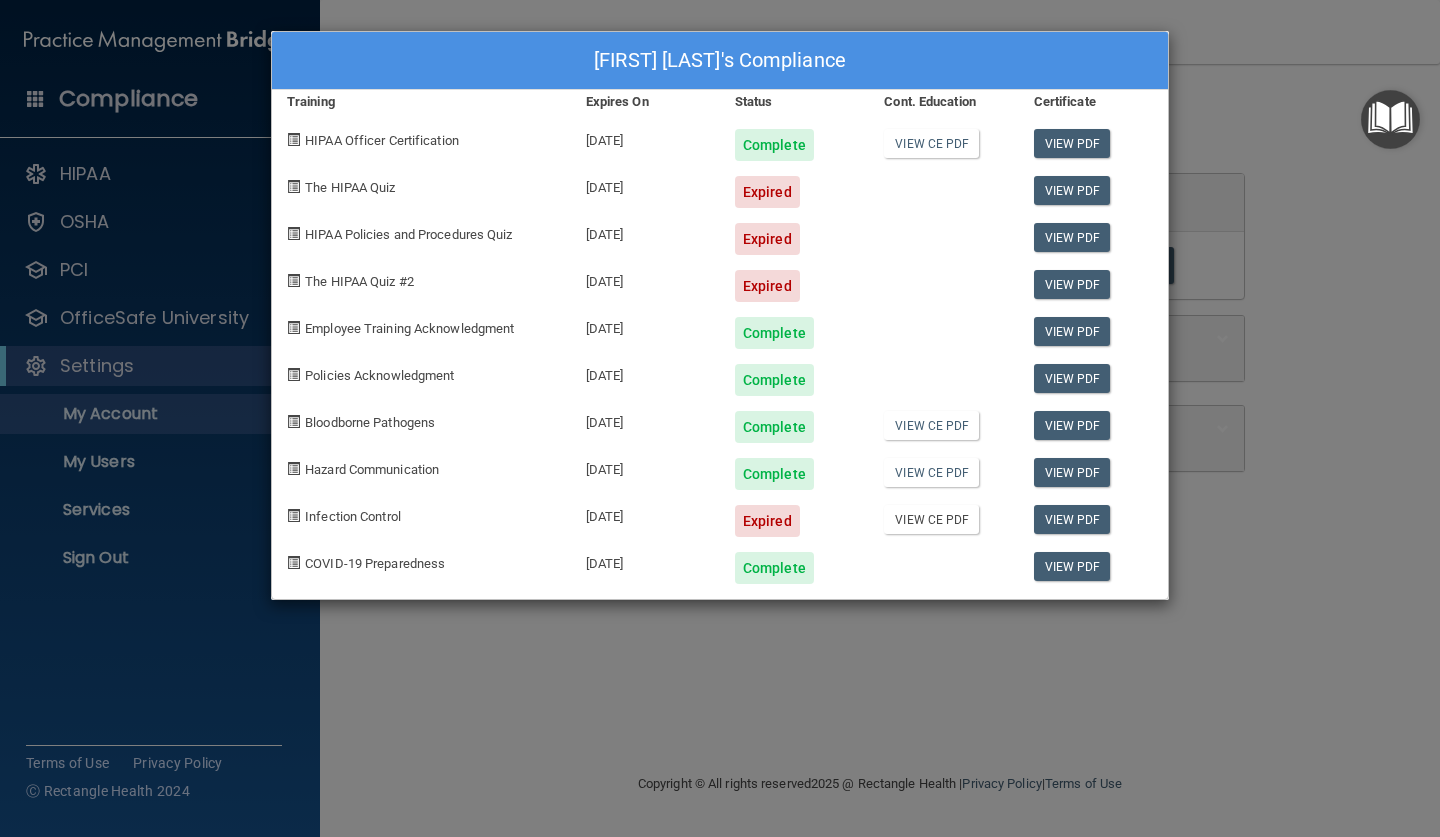 click on "View CE PDF" at bounding box center [931, 519] 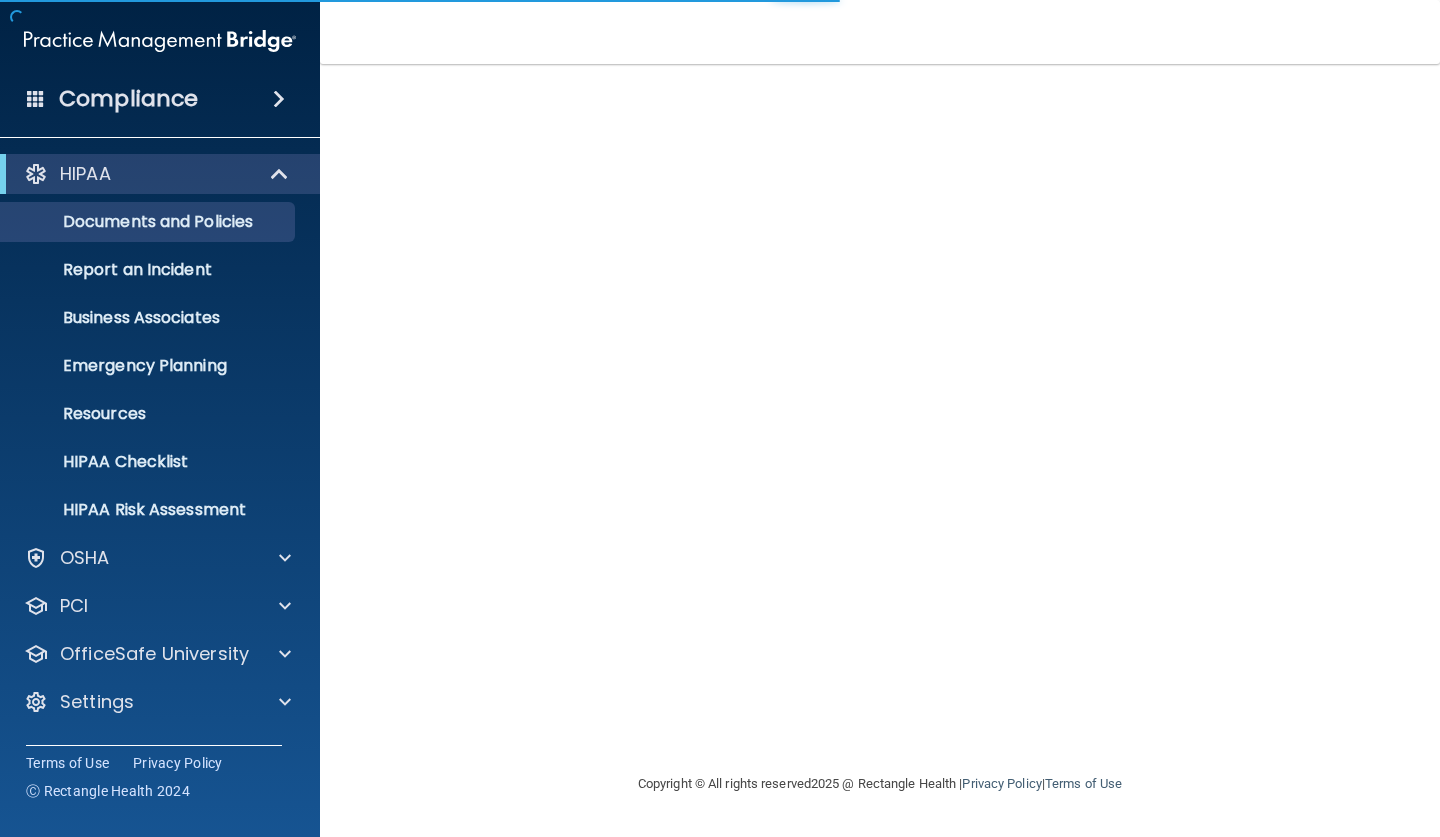 scroll, scrollTop: 0, scrollLeft: 0, axis: both 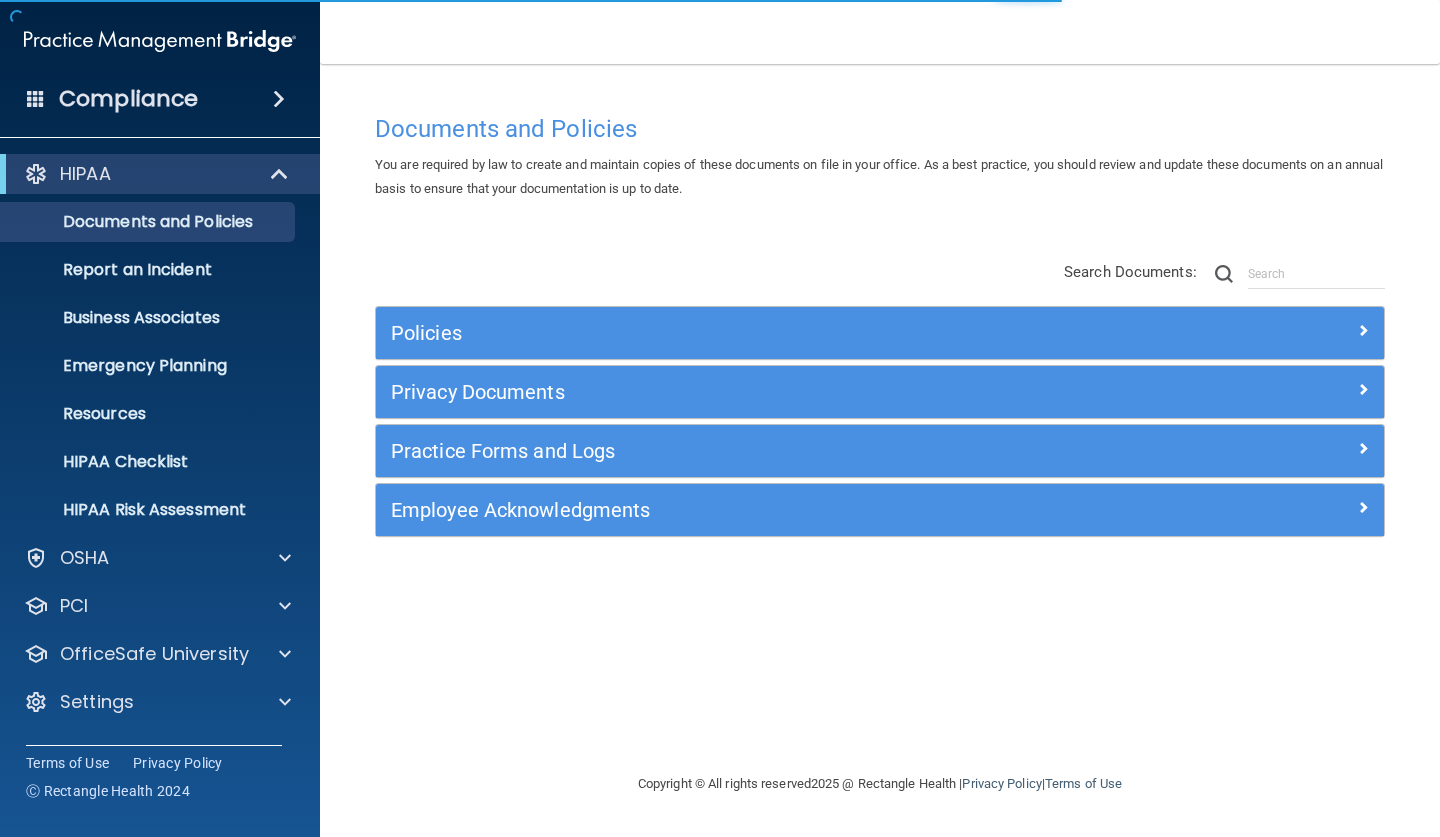 click at bounding box center (279, 99) 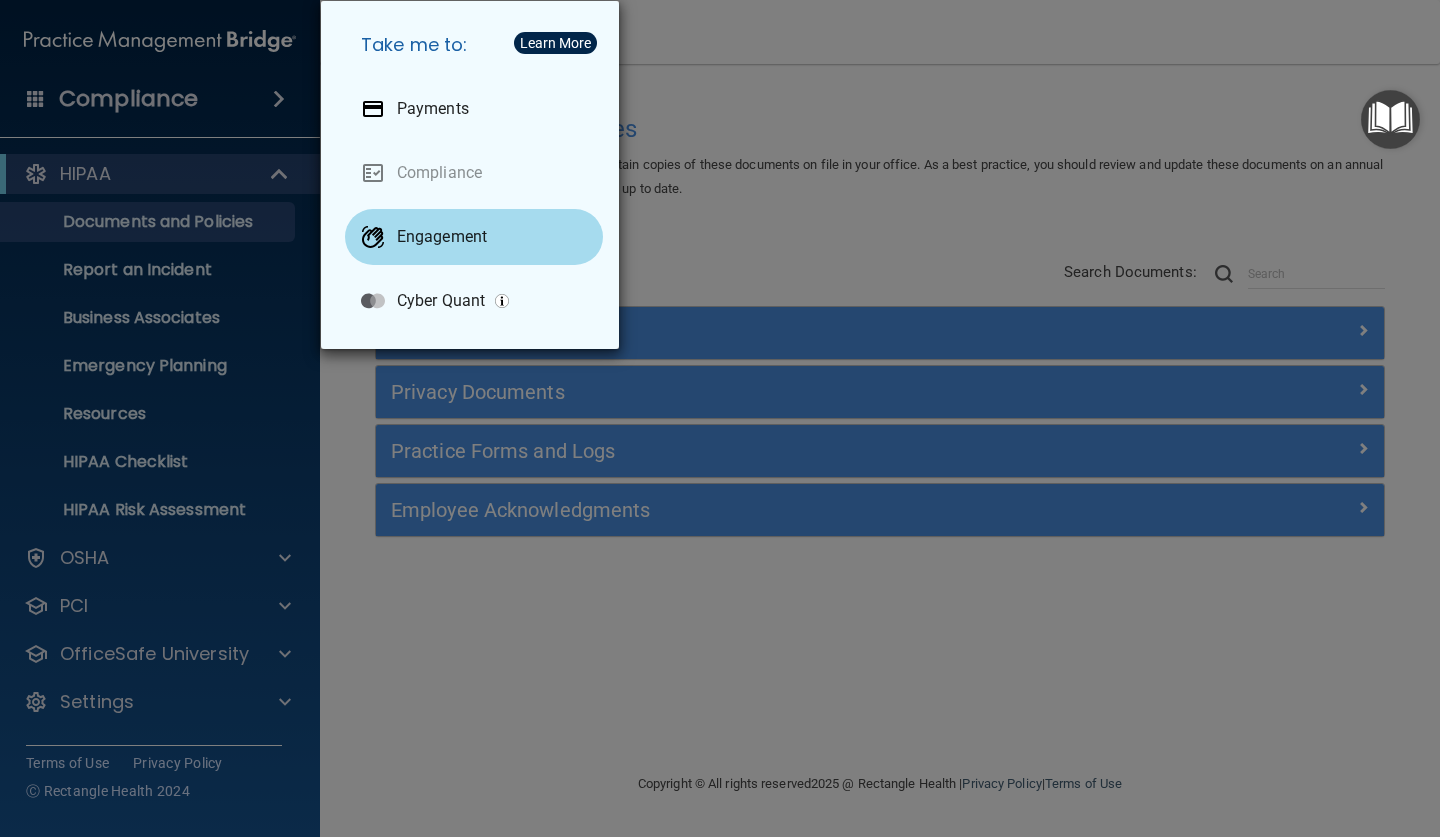click on "Engagement" at bounding box center [442, 237] 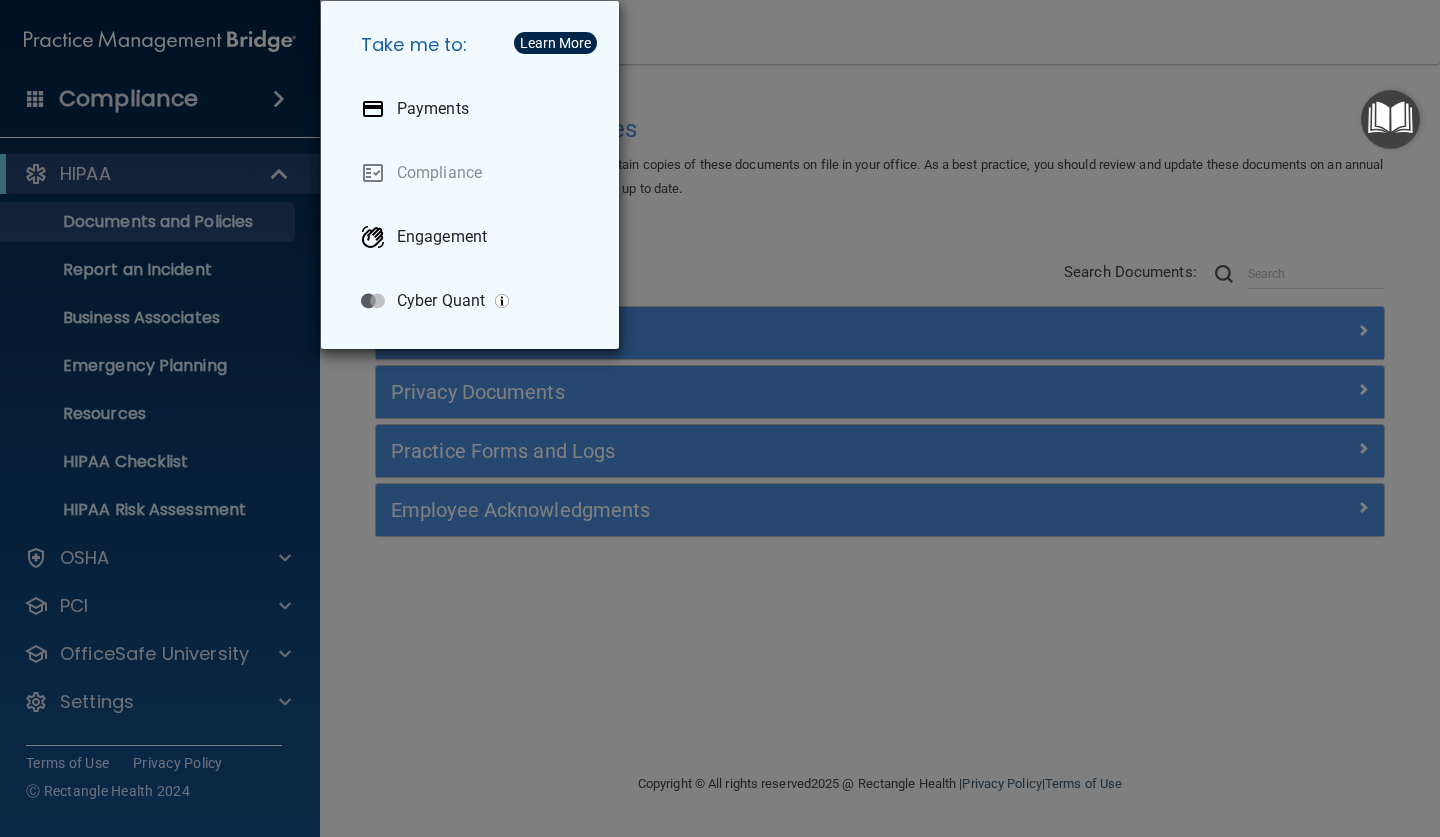 click on "Compliance" at bounding box center (474, 173) 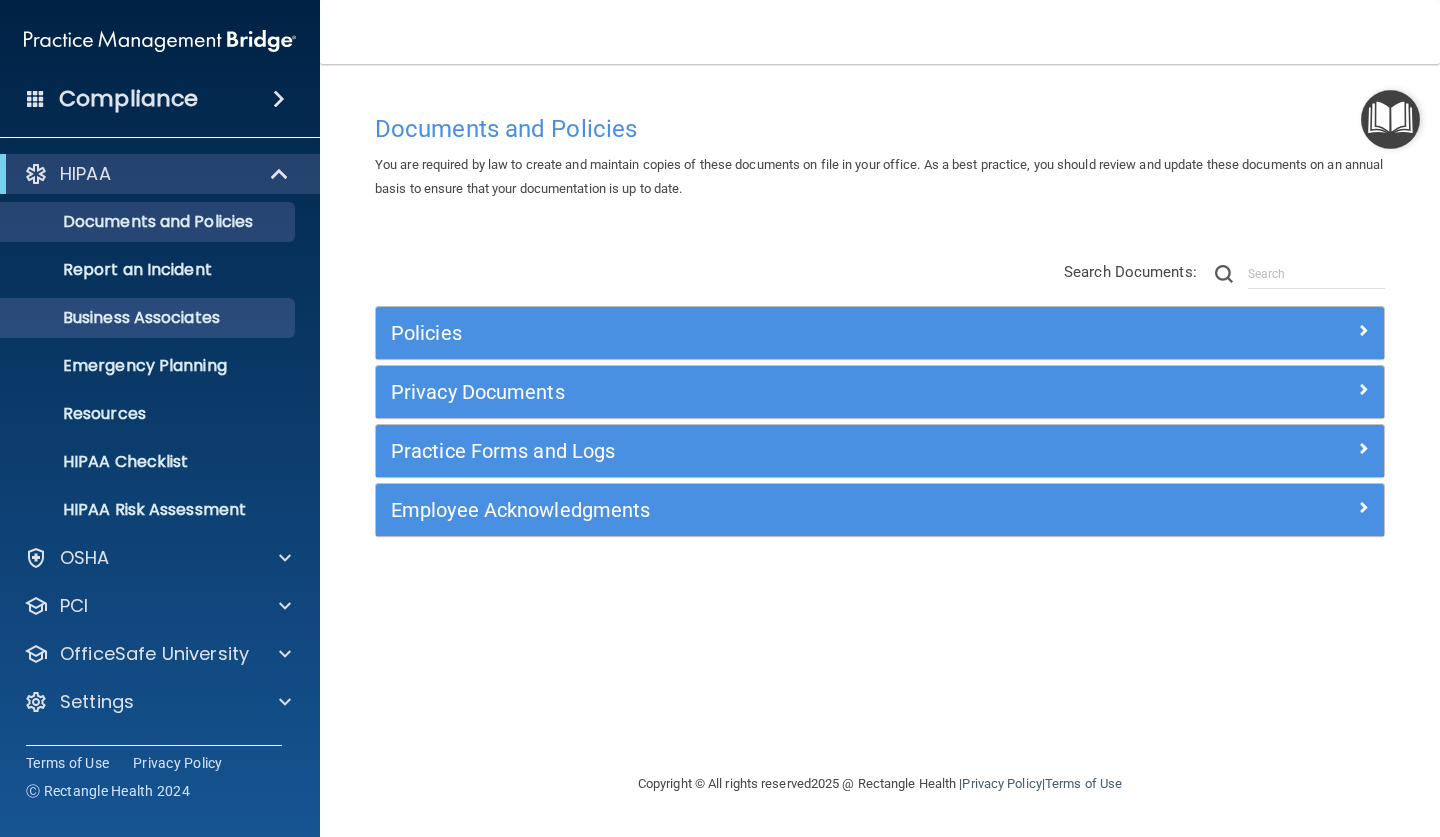 click on "Business Associates" at bounding box center (149, 318) 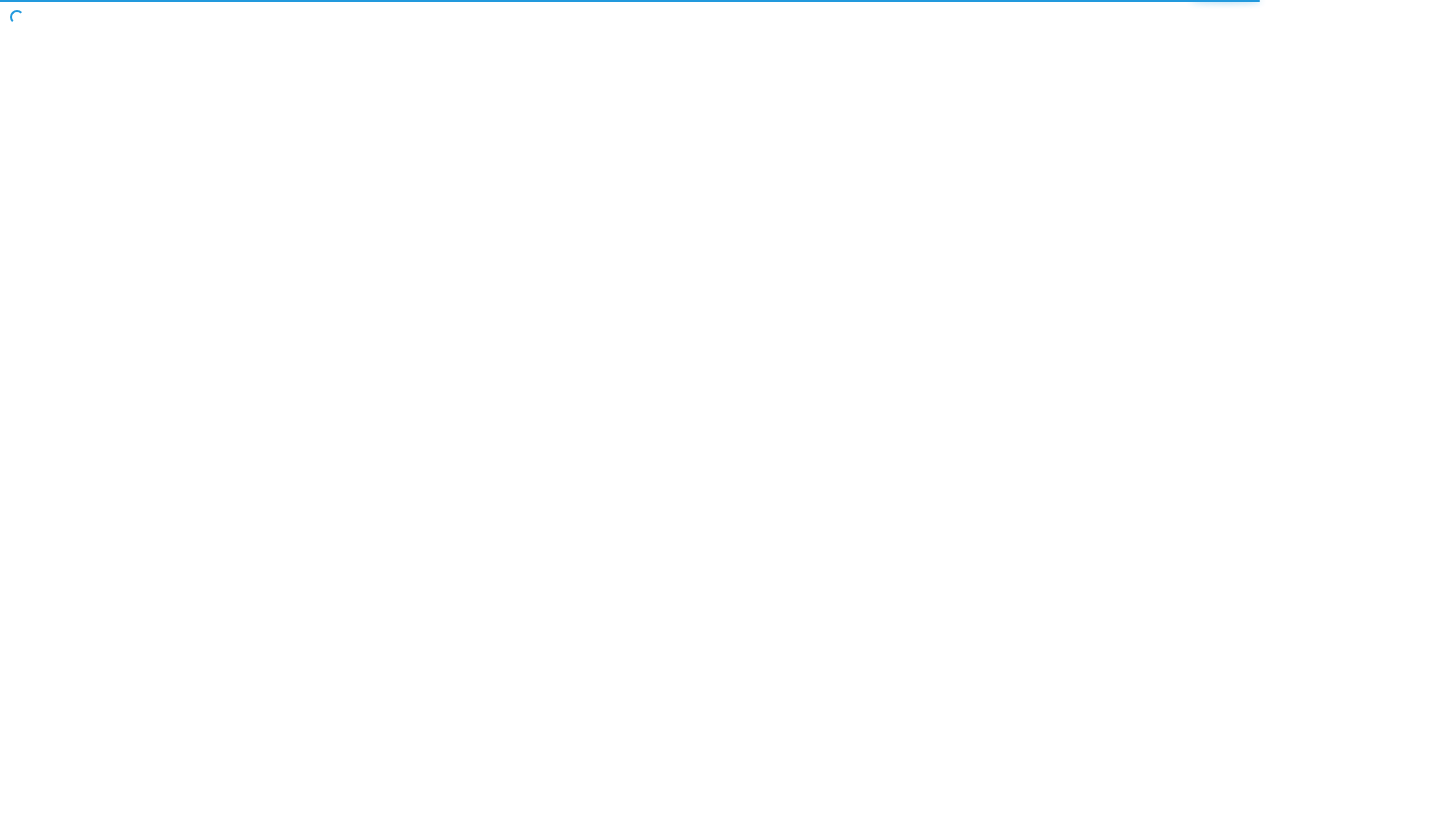 scroll, scrollTop: 0, scrollLeft: 0, axis: both 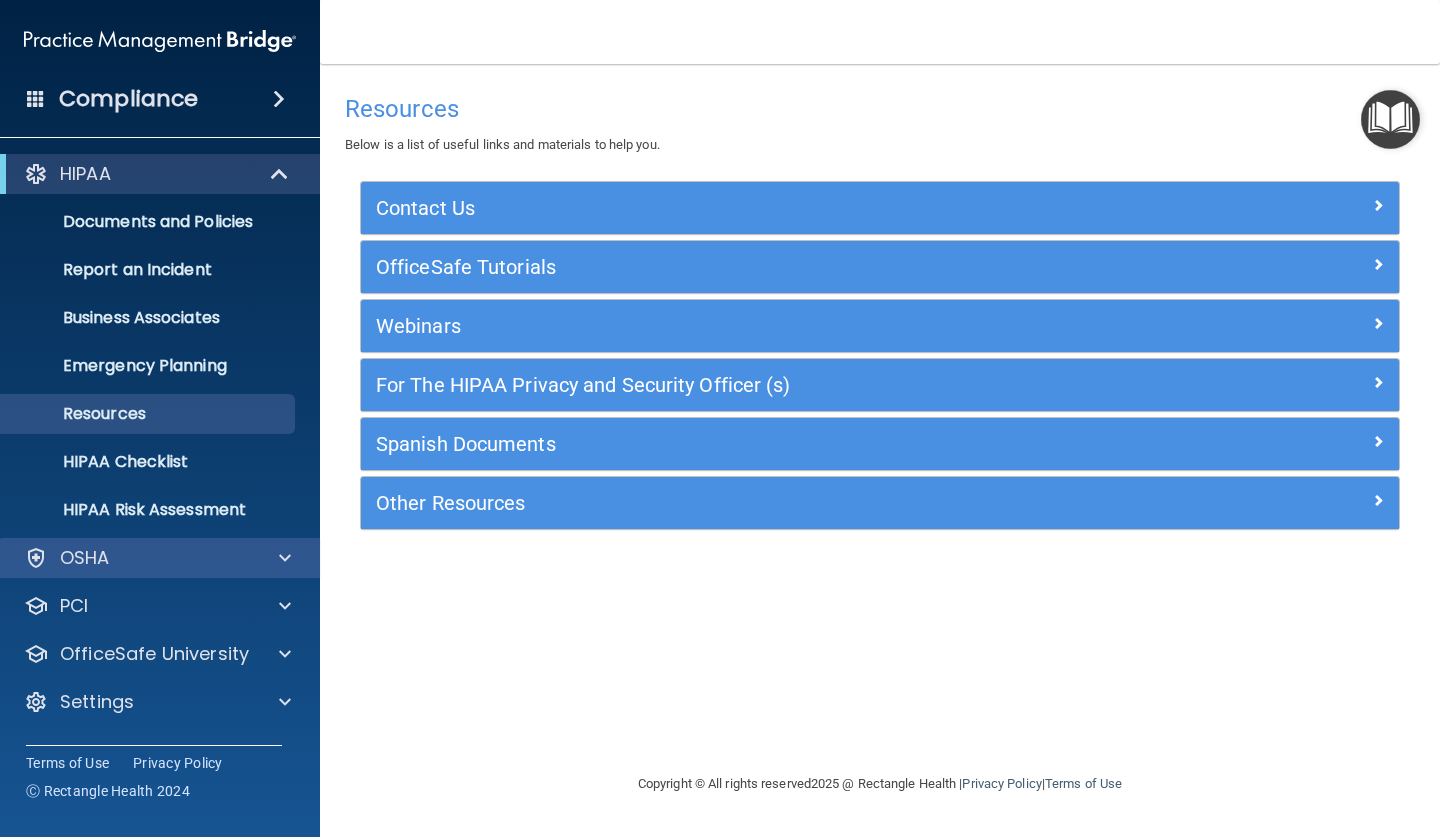 click at bounding box center [285, 558] 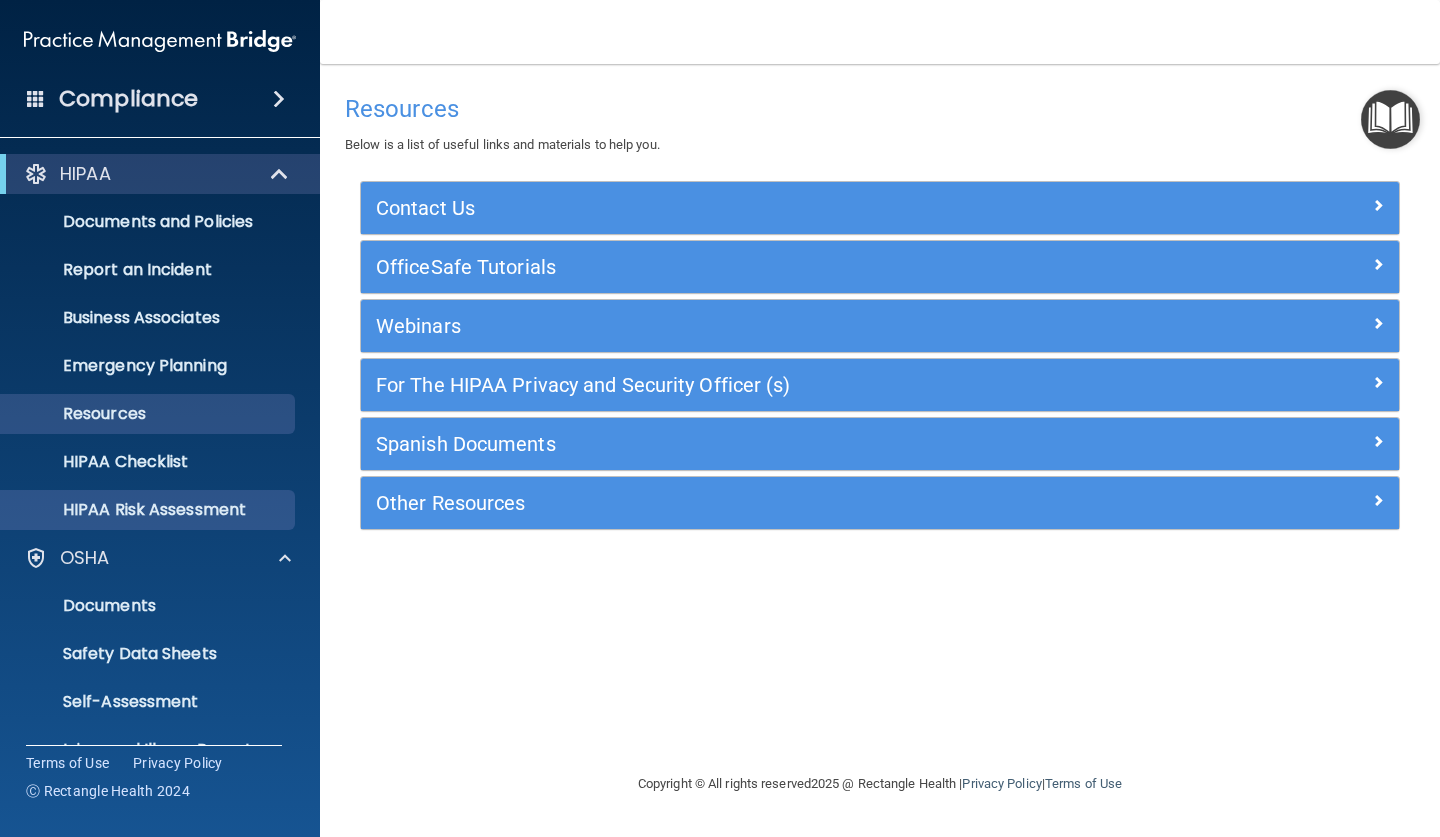 click on "HIPAA Risk Assessment" at bounding box center [149, 510] 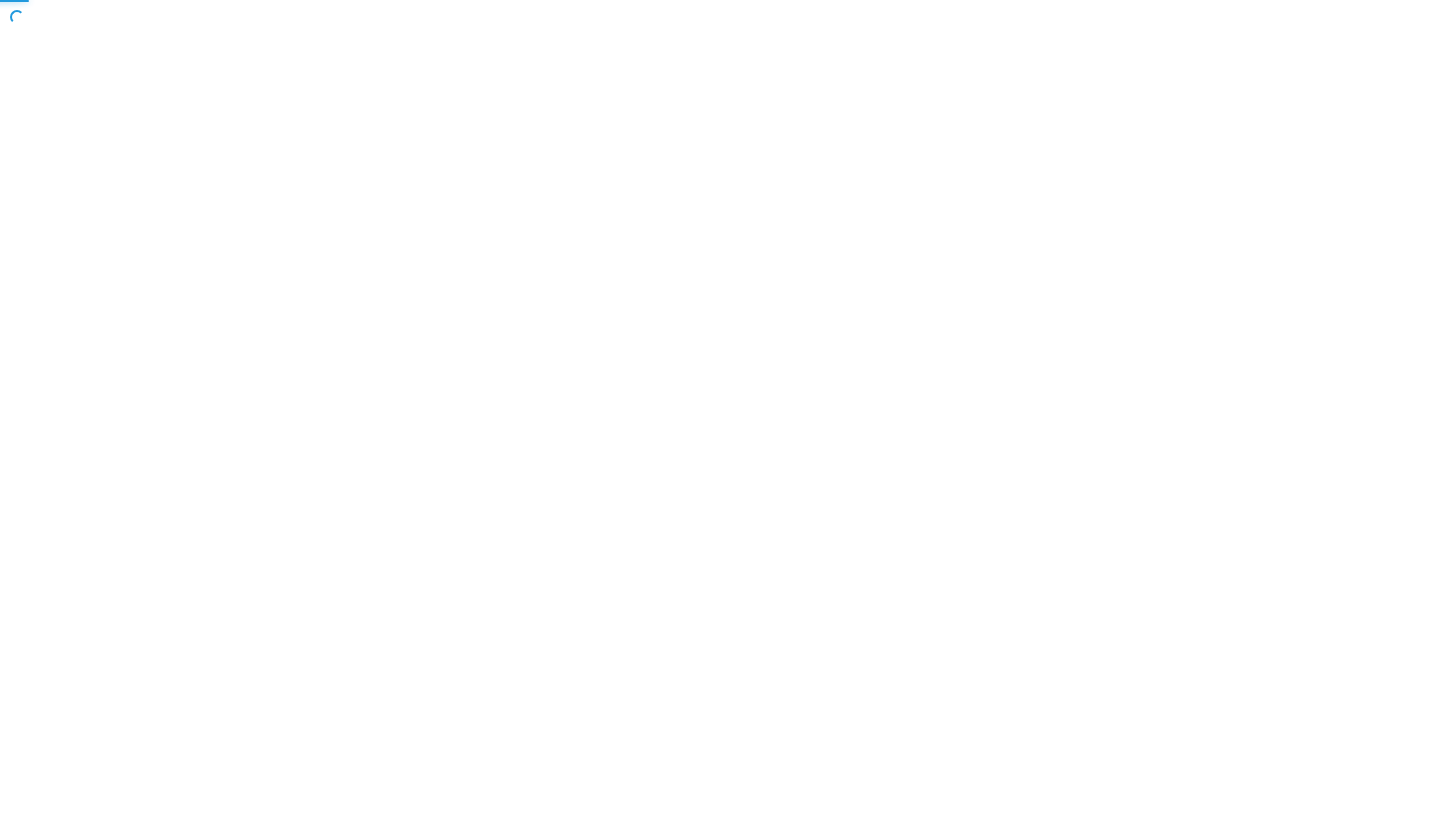 scroll, scrollTop: 0, scrollLeft: 0, axis: both 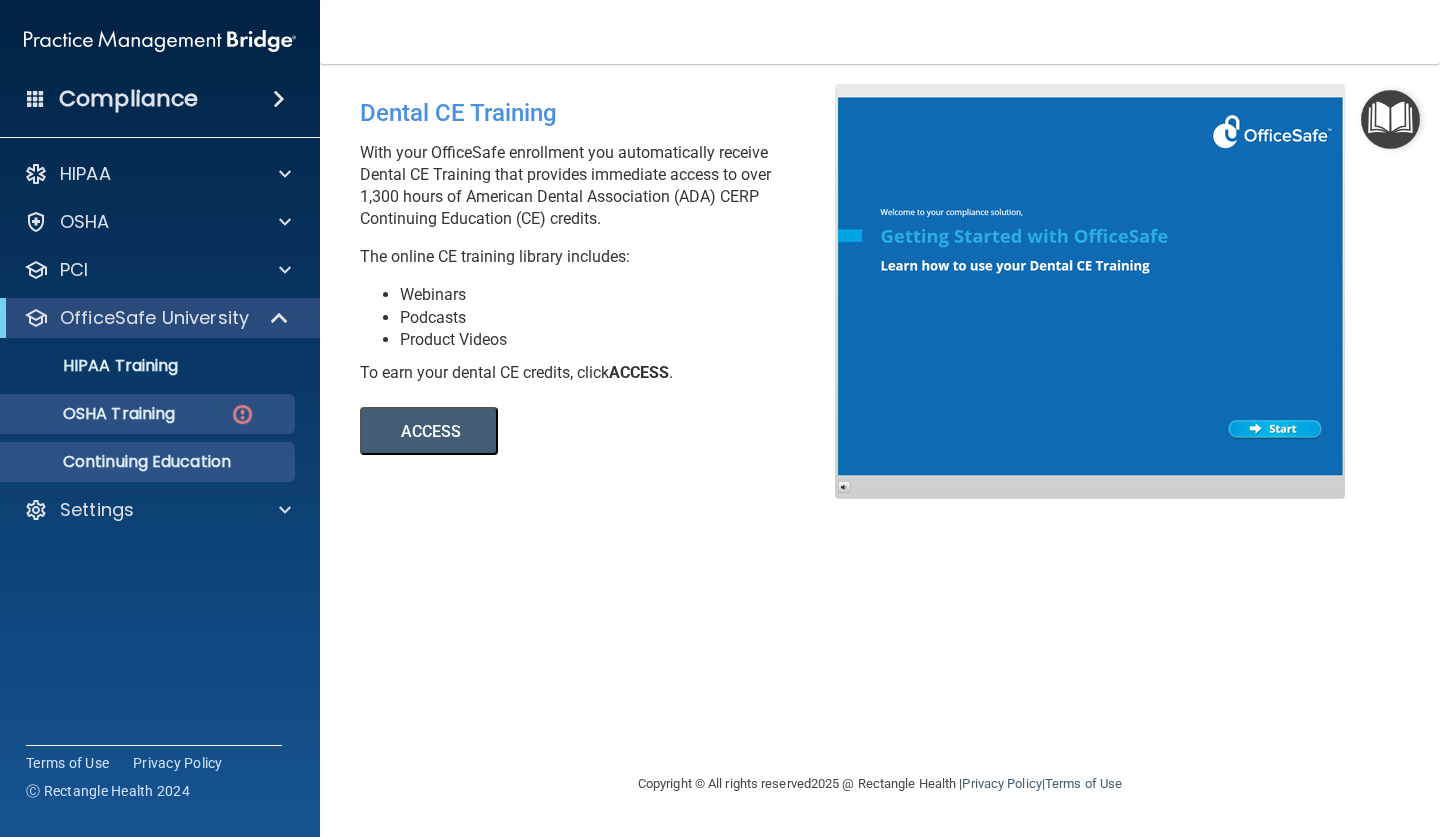 click at bounding box center [242, 414] 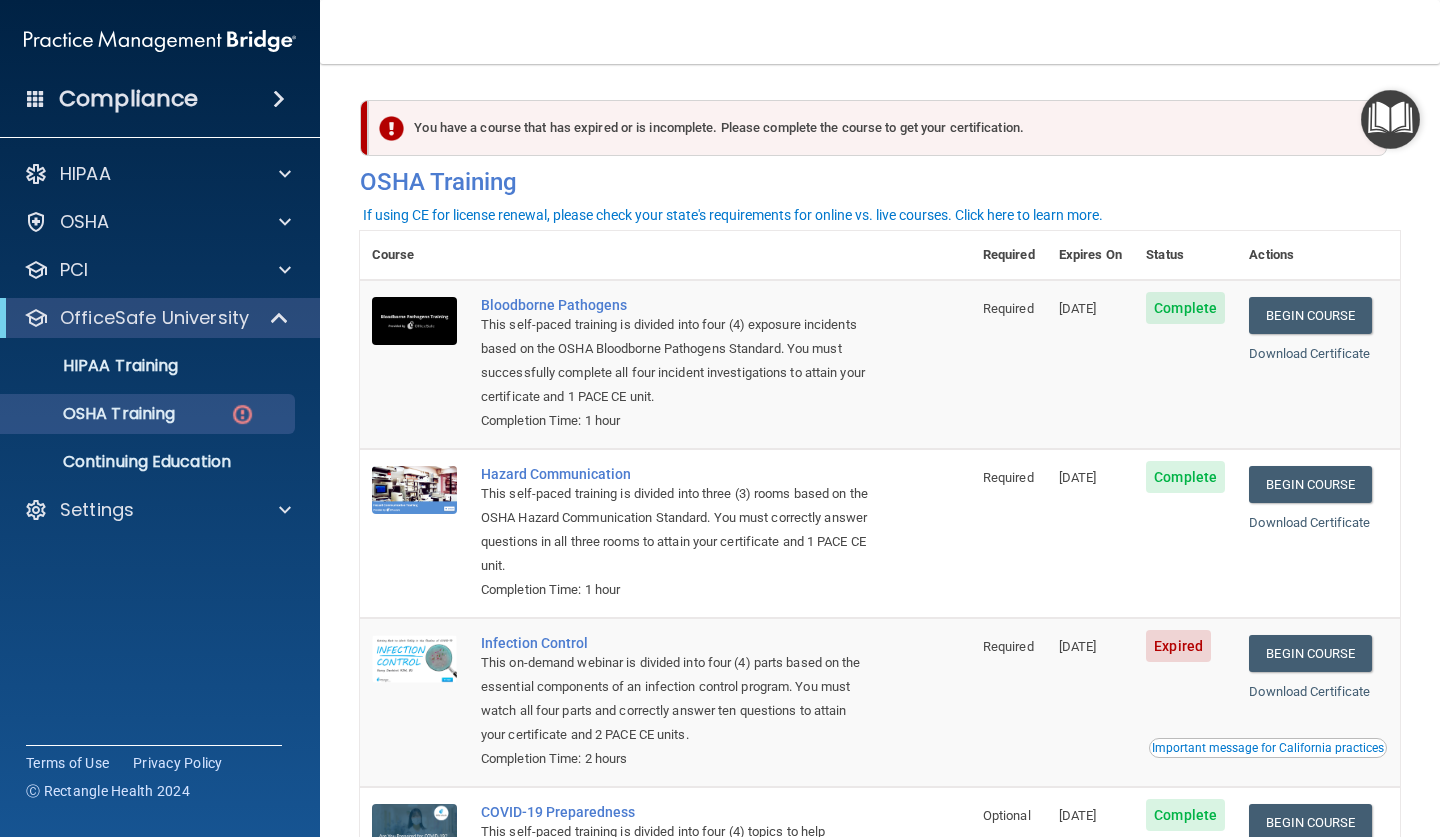 scroll, scrollTop: 178, scrollLeft: 0, axis: vertical 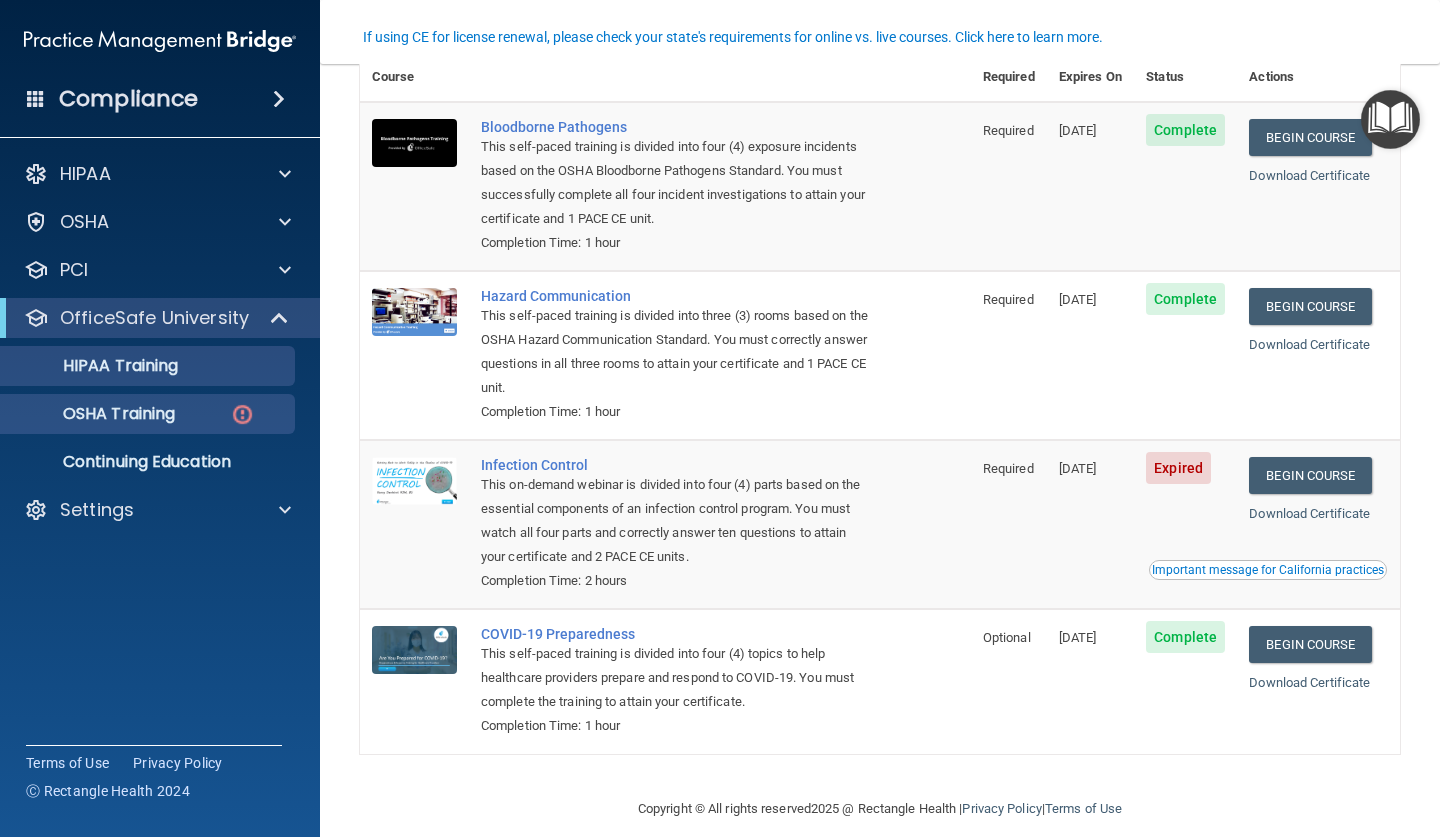 click on "HIPAA Training" at bounding box center (137, 366) 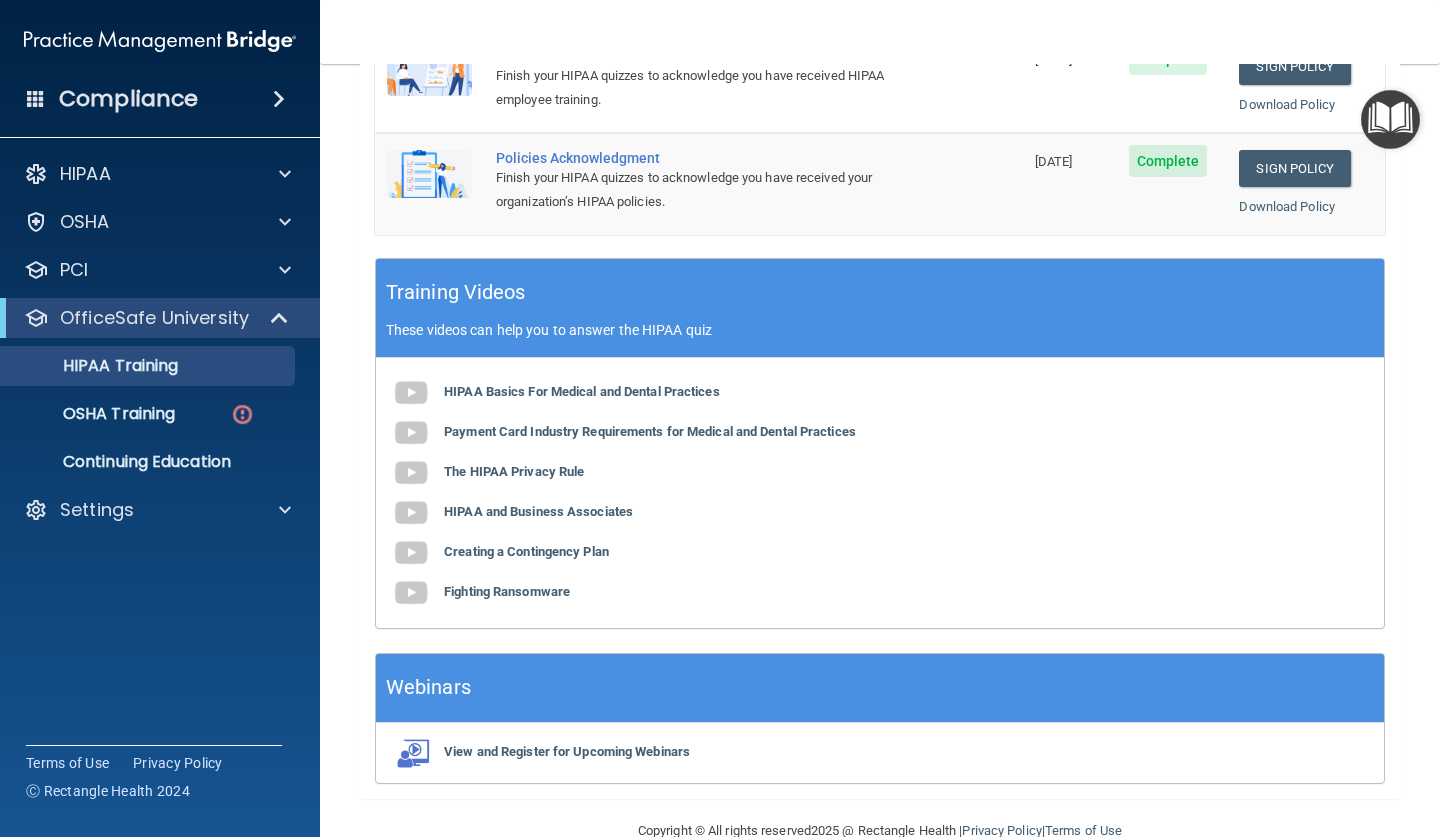 scroll, scrollTop: 518, scrollLeft: 0, axis: vertical 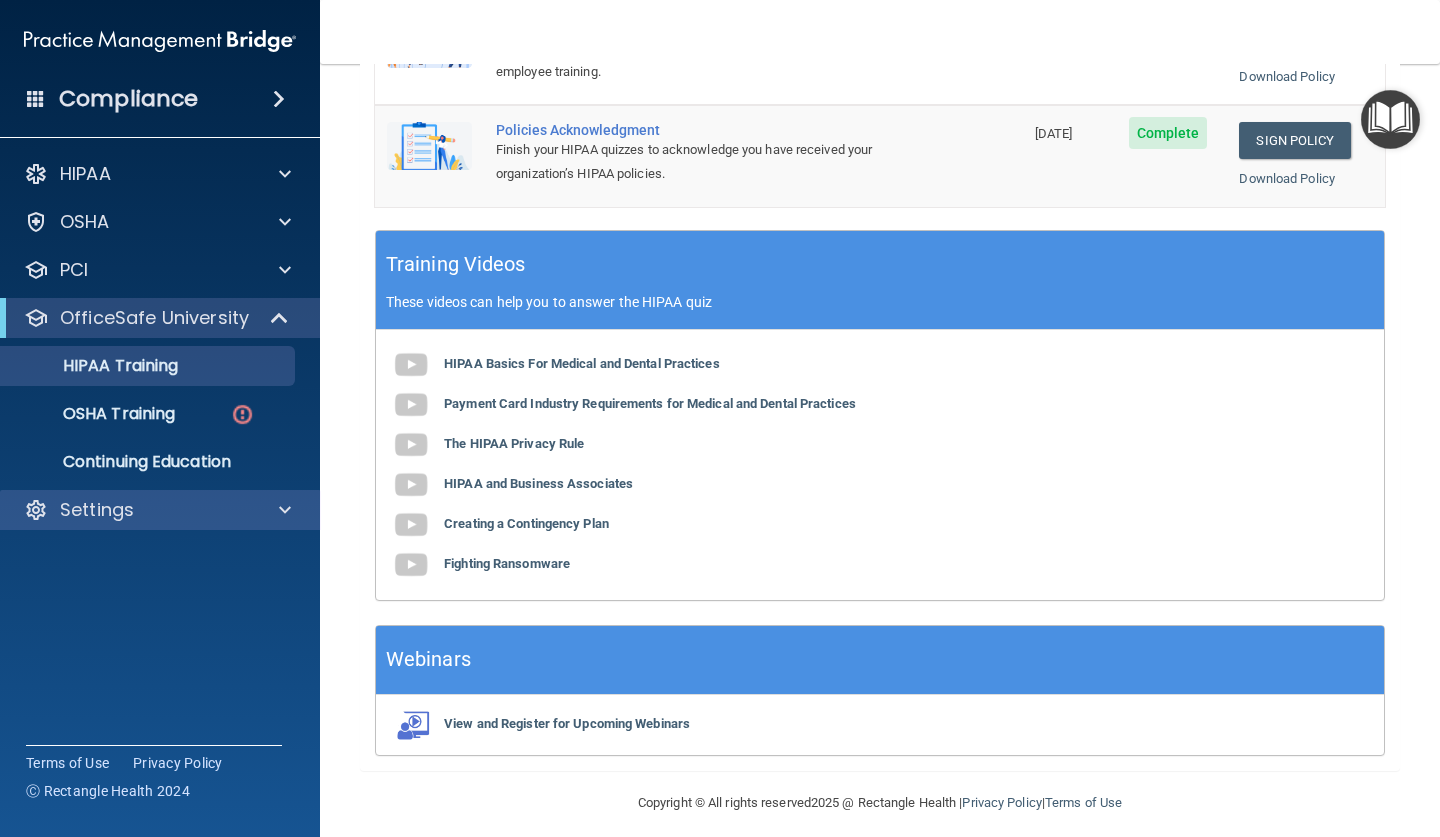click at bounding box center (282, 510) 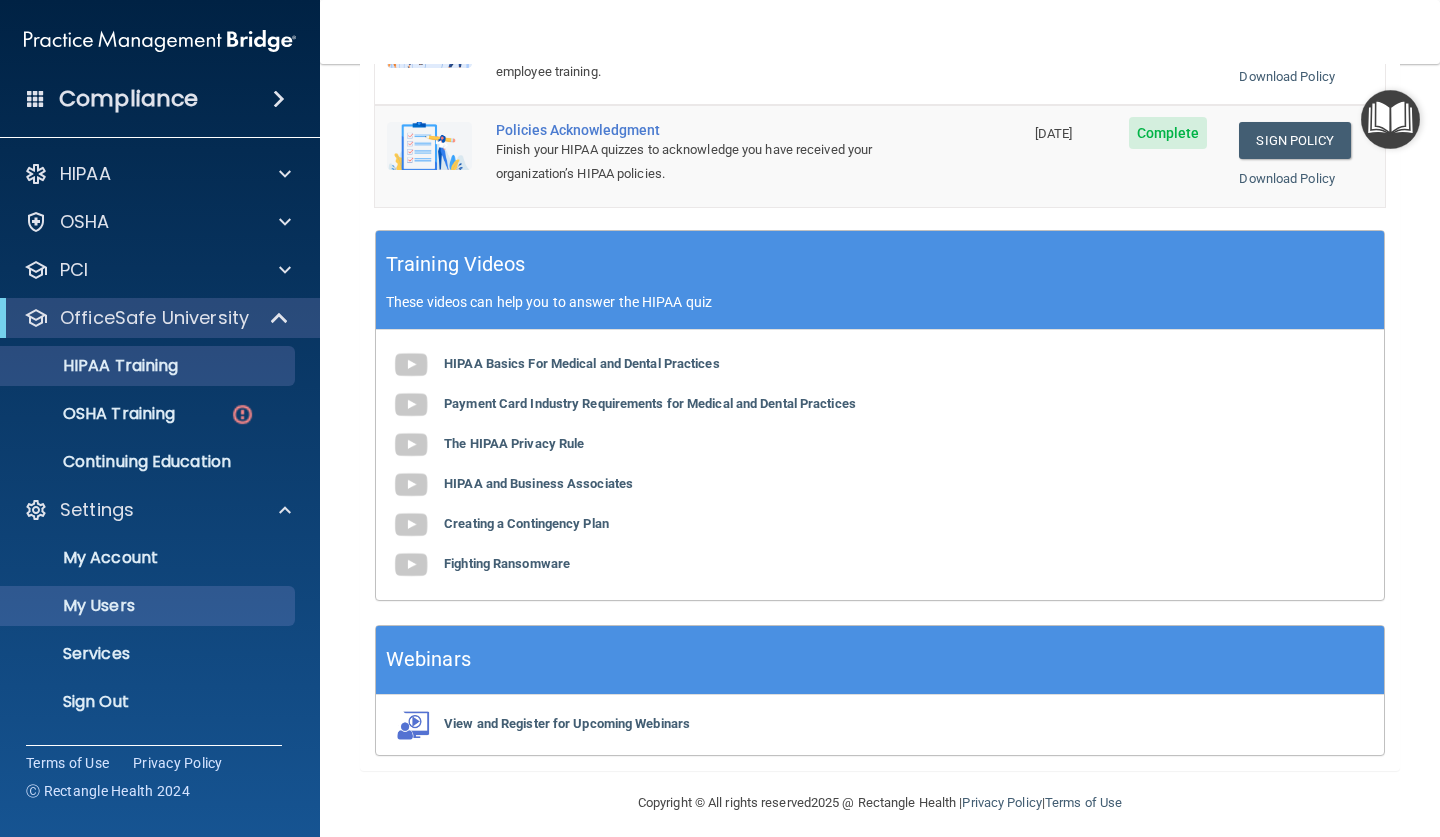 click on "My Users" at bounding box center (149, 606) 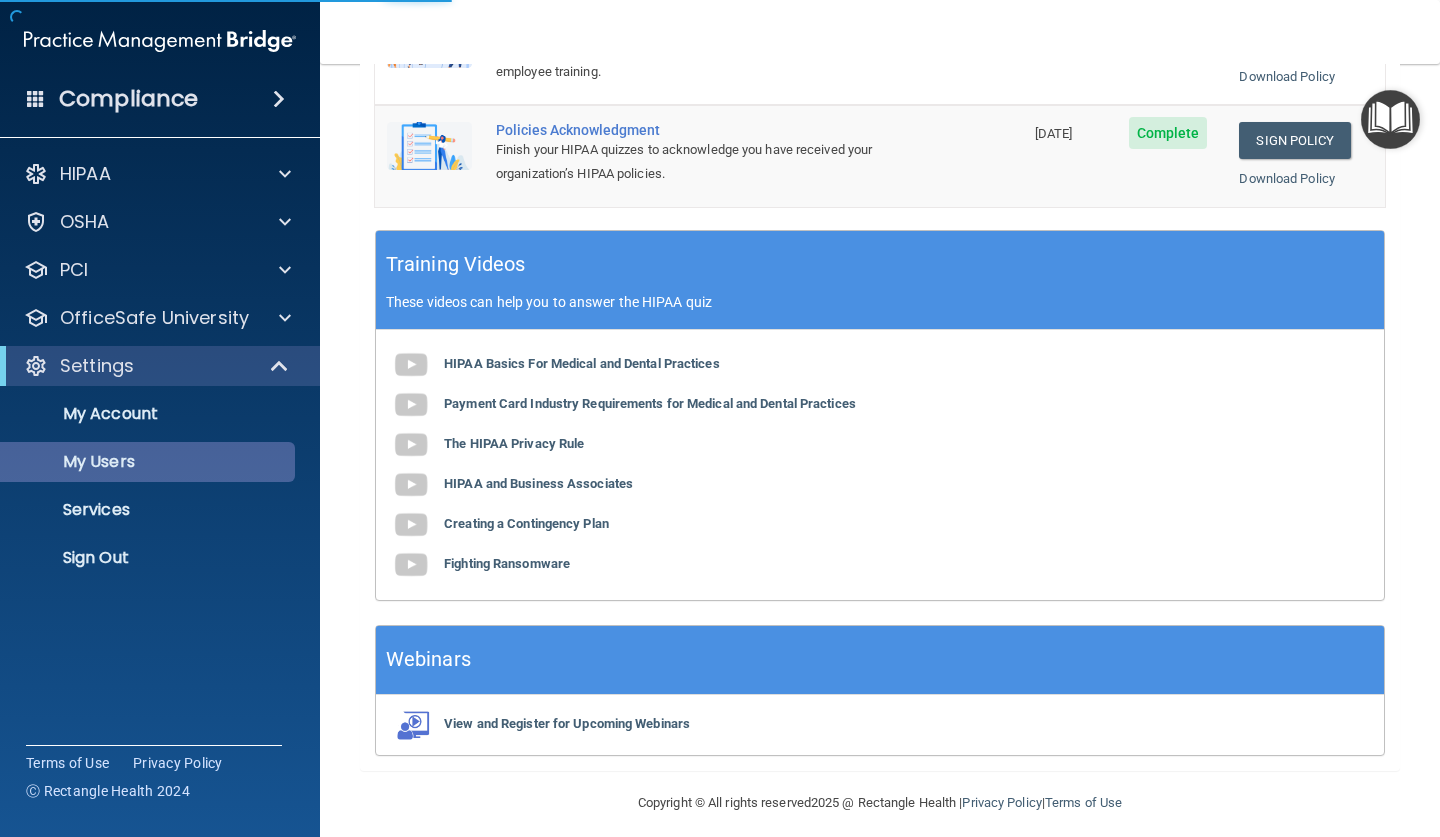 select on "20" 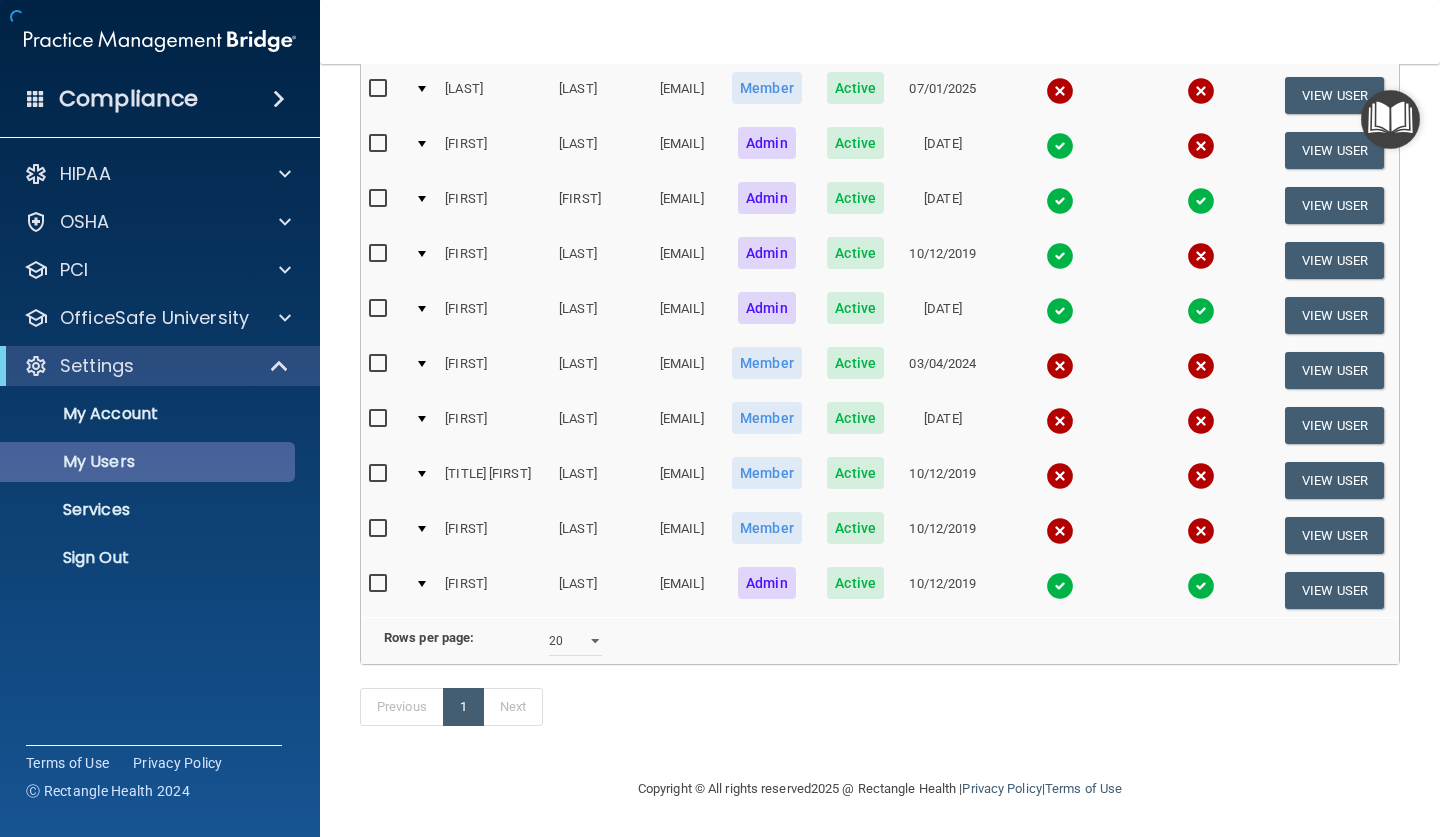scroll, scrollTop: 317, scrollLeft: 0, axis: vertical 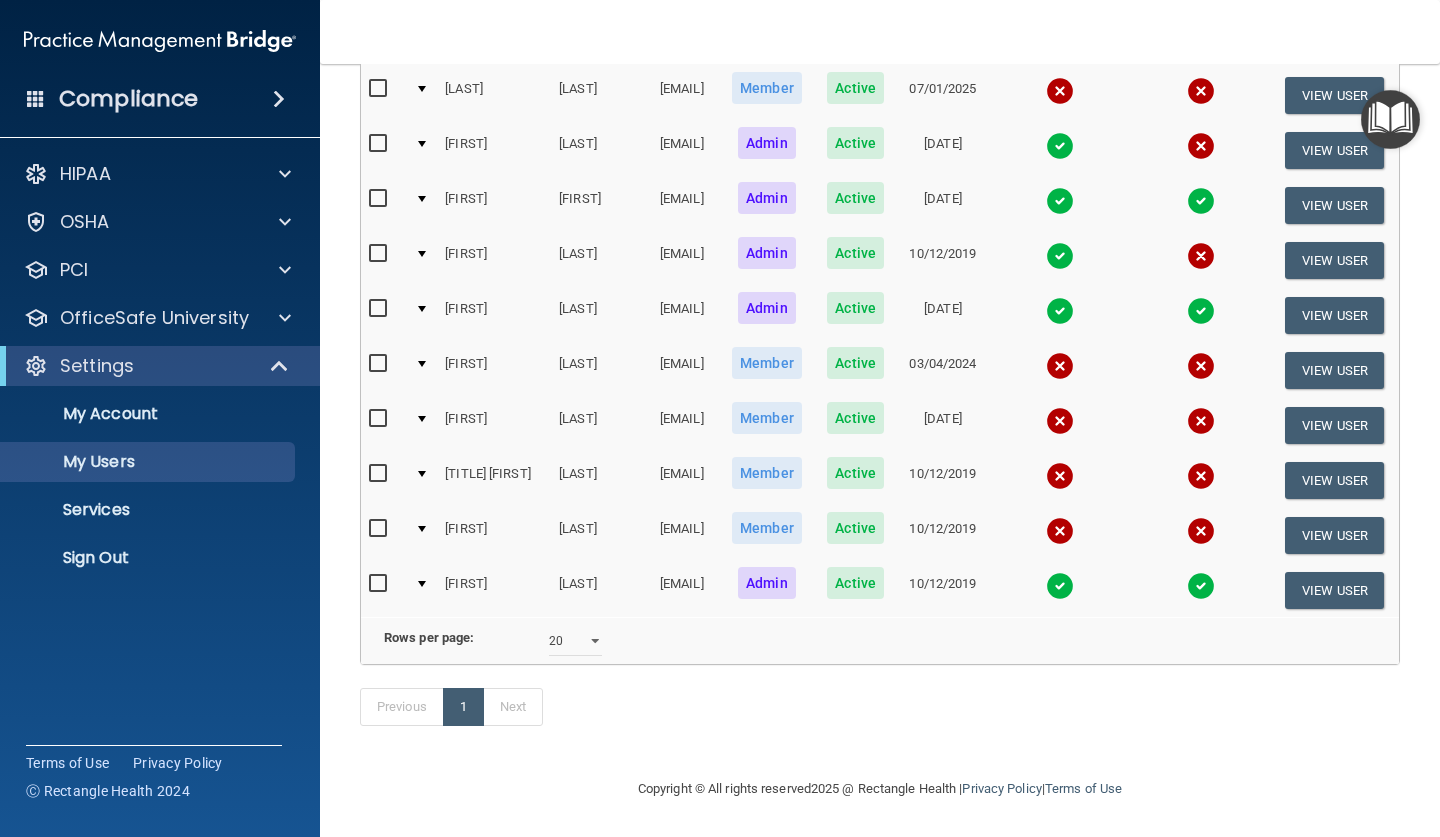click at bounding box center (380, 529) 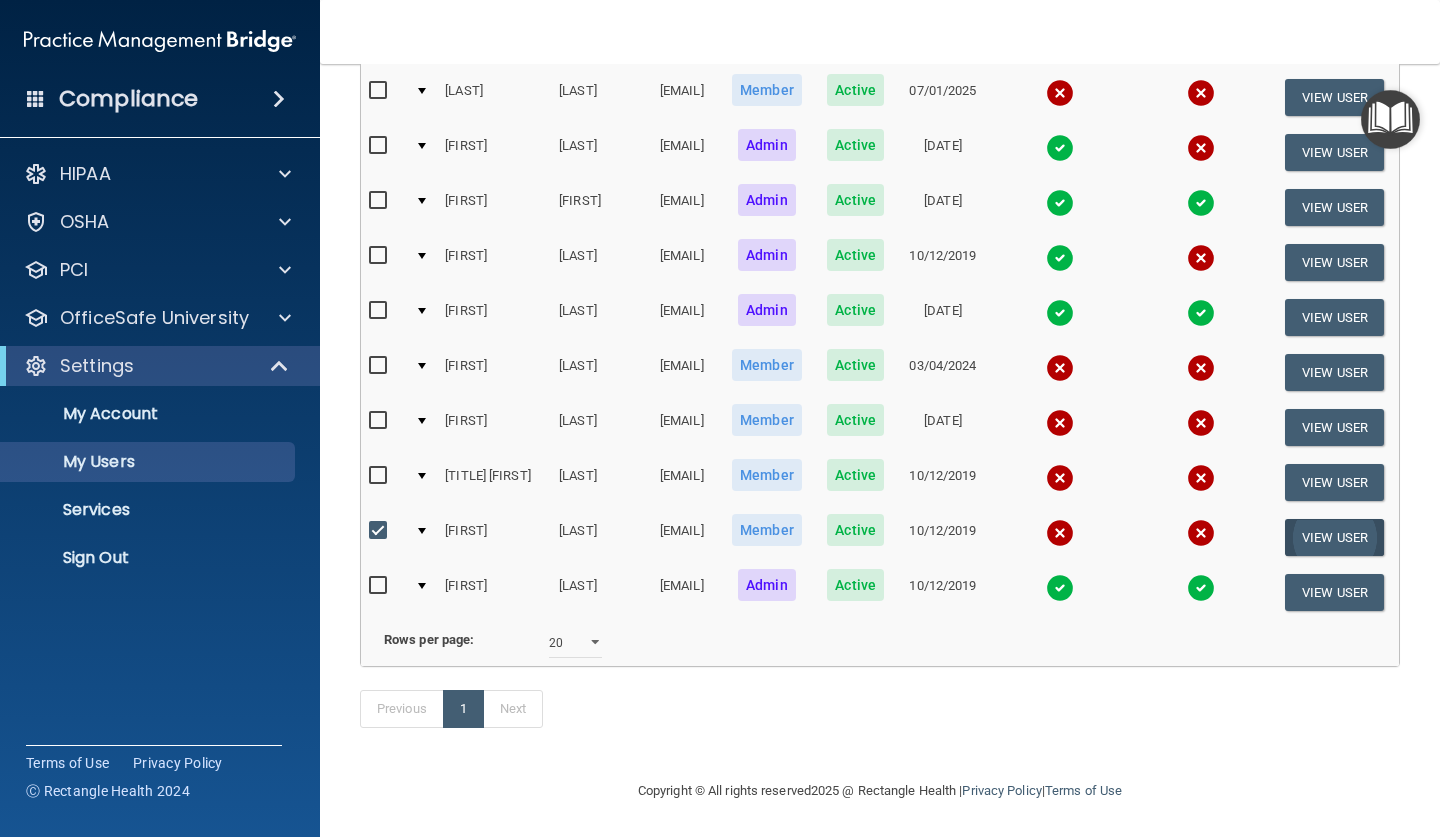 click on "View User" at bounding box center (1334, 537) 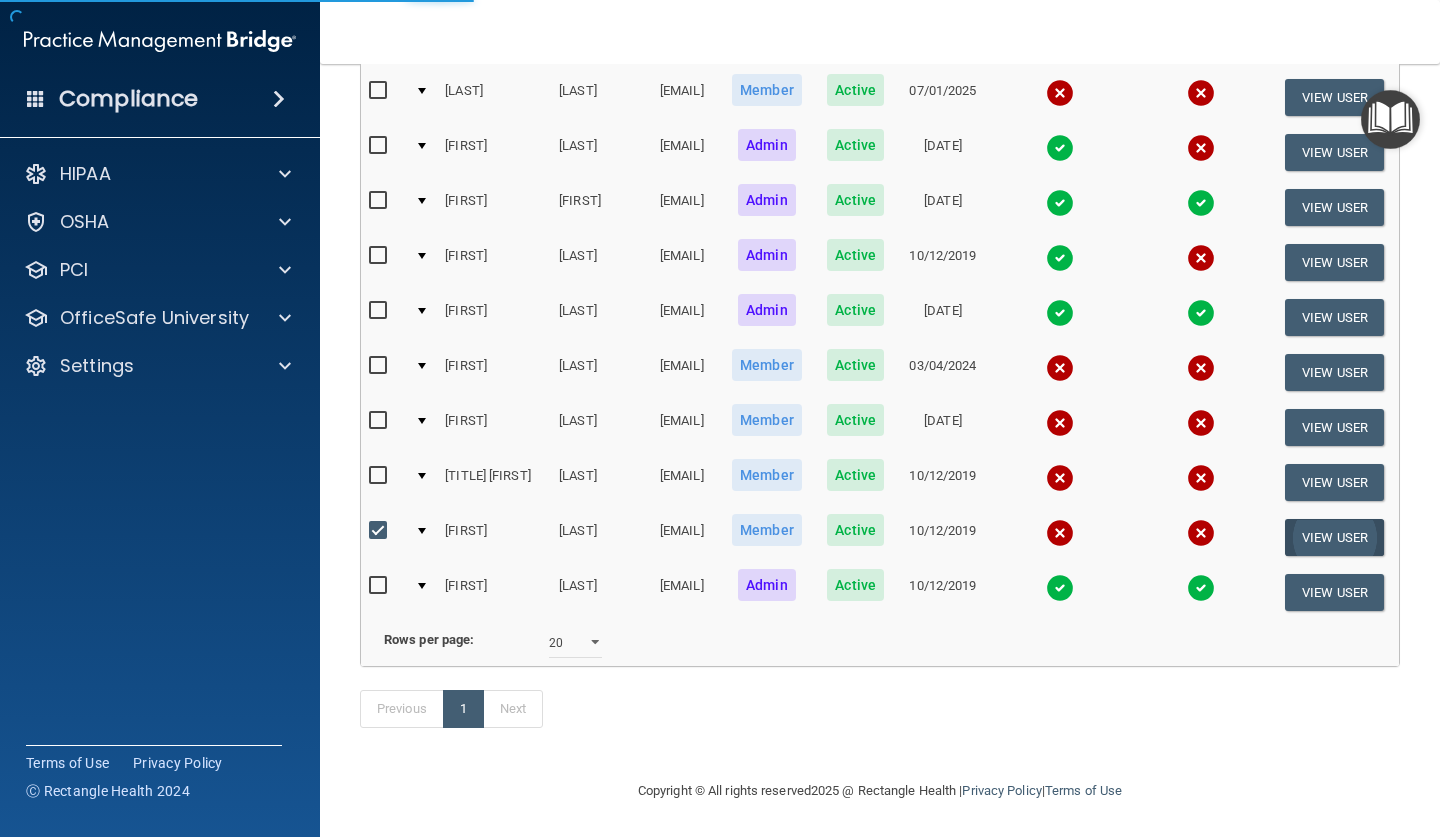 scroll, scrollTop: 0, scrollLeft: 0, axis: both 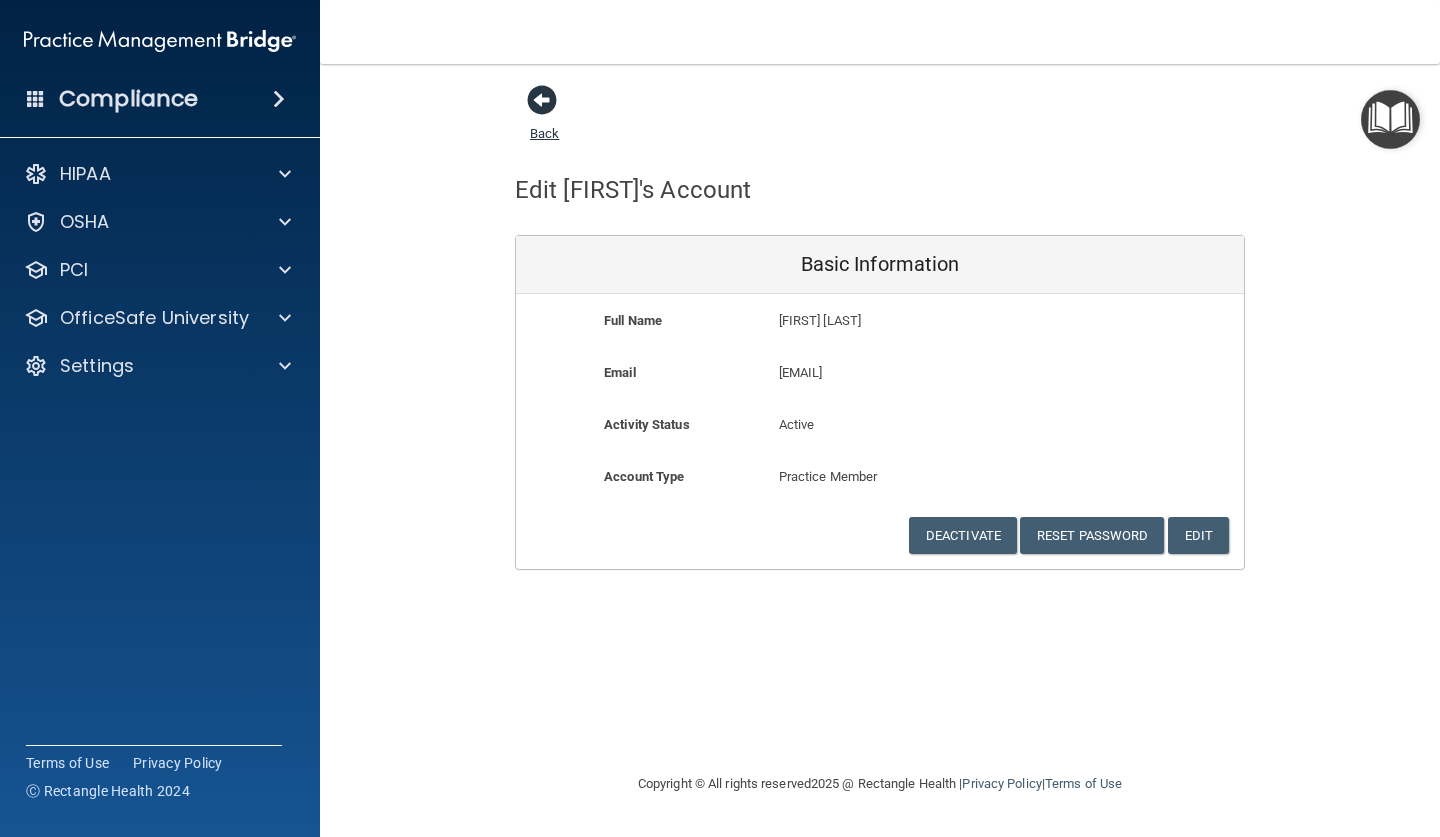 click at bounding box center [542, 100] 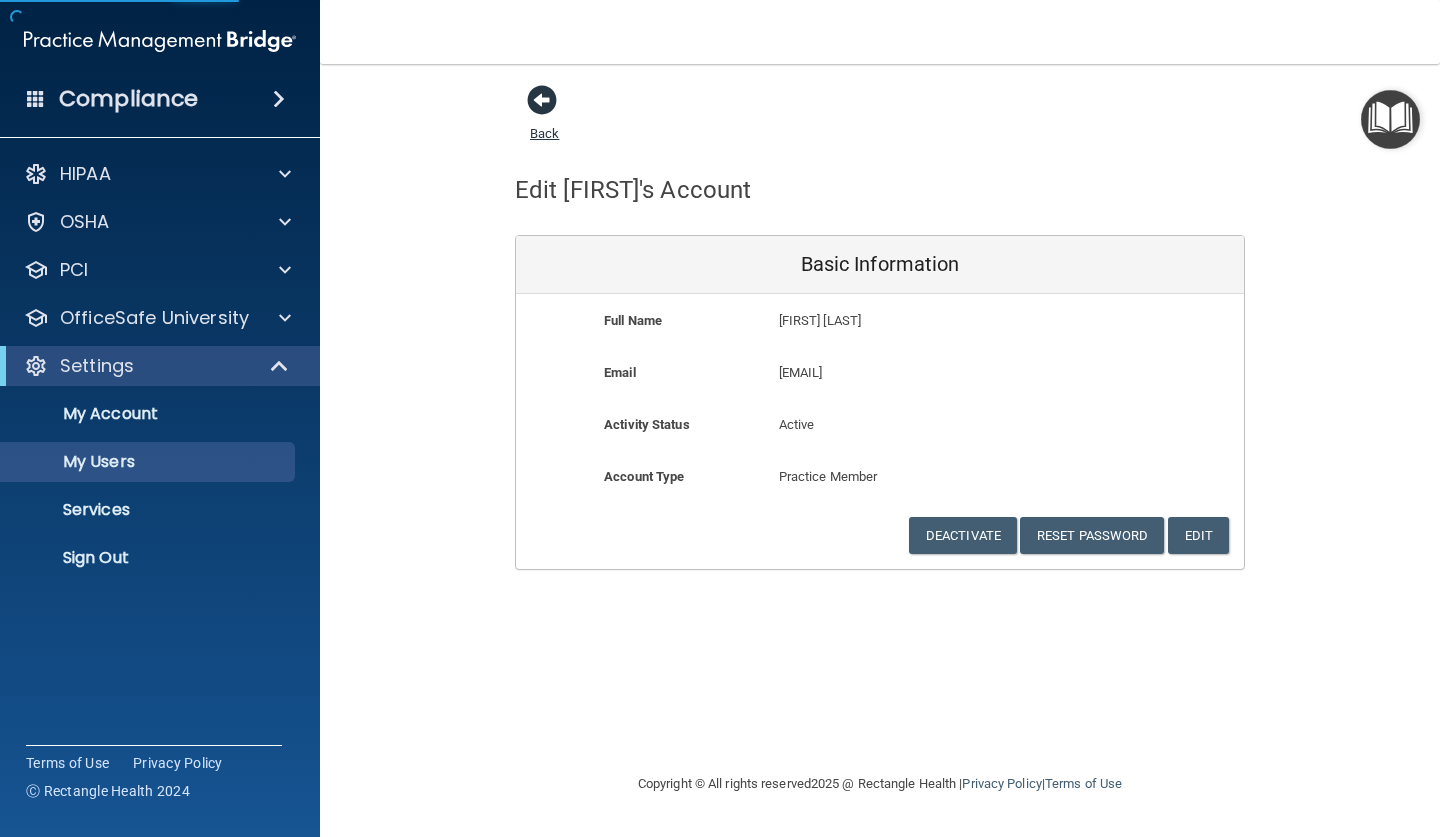 click at bounding box center [542, 100] 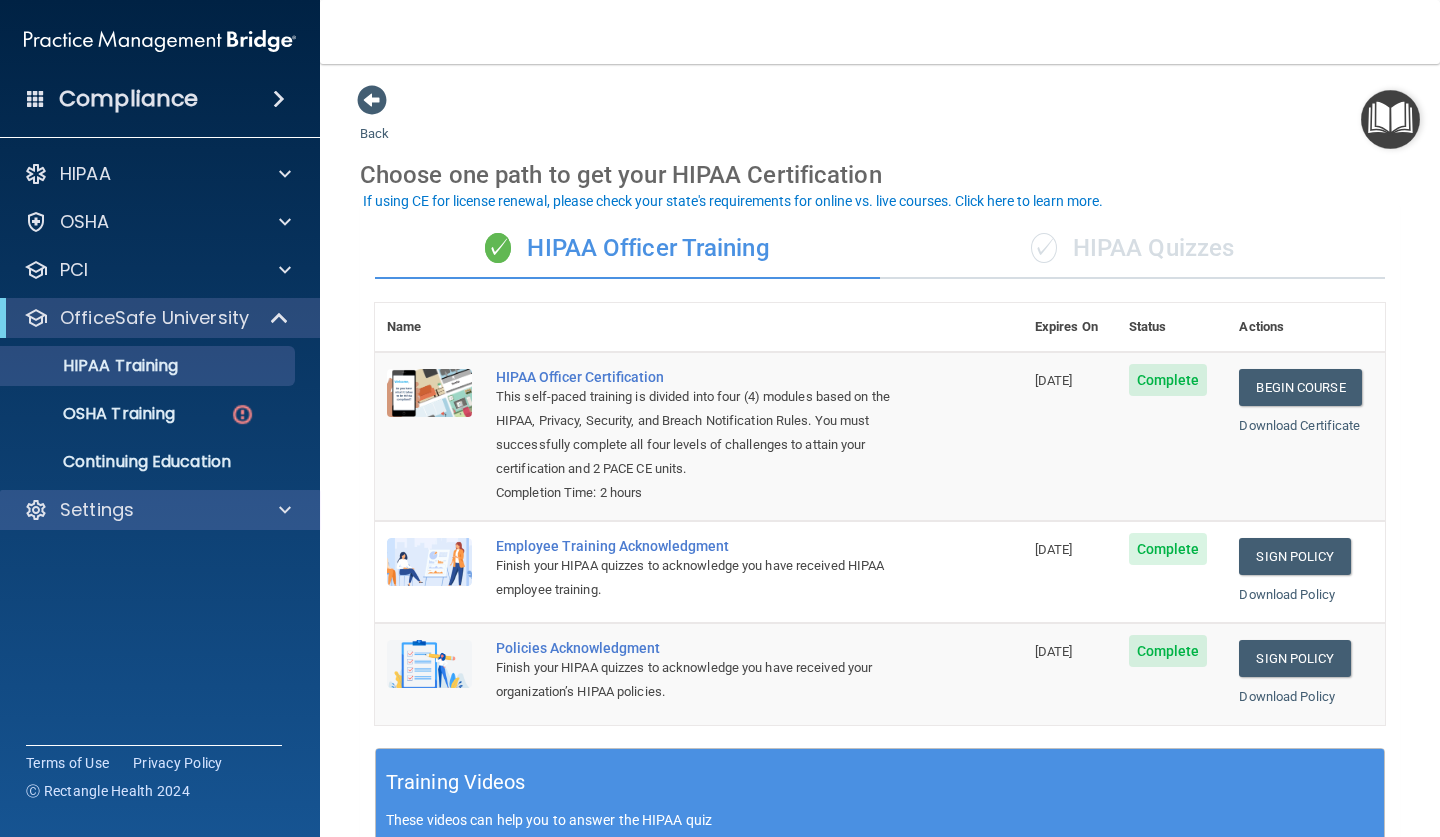 click at bounding box center [285, 510] 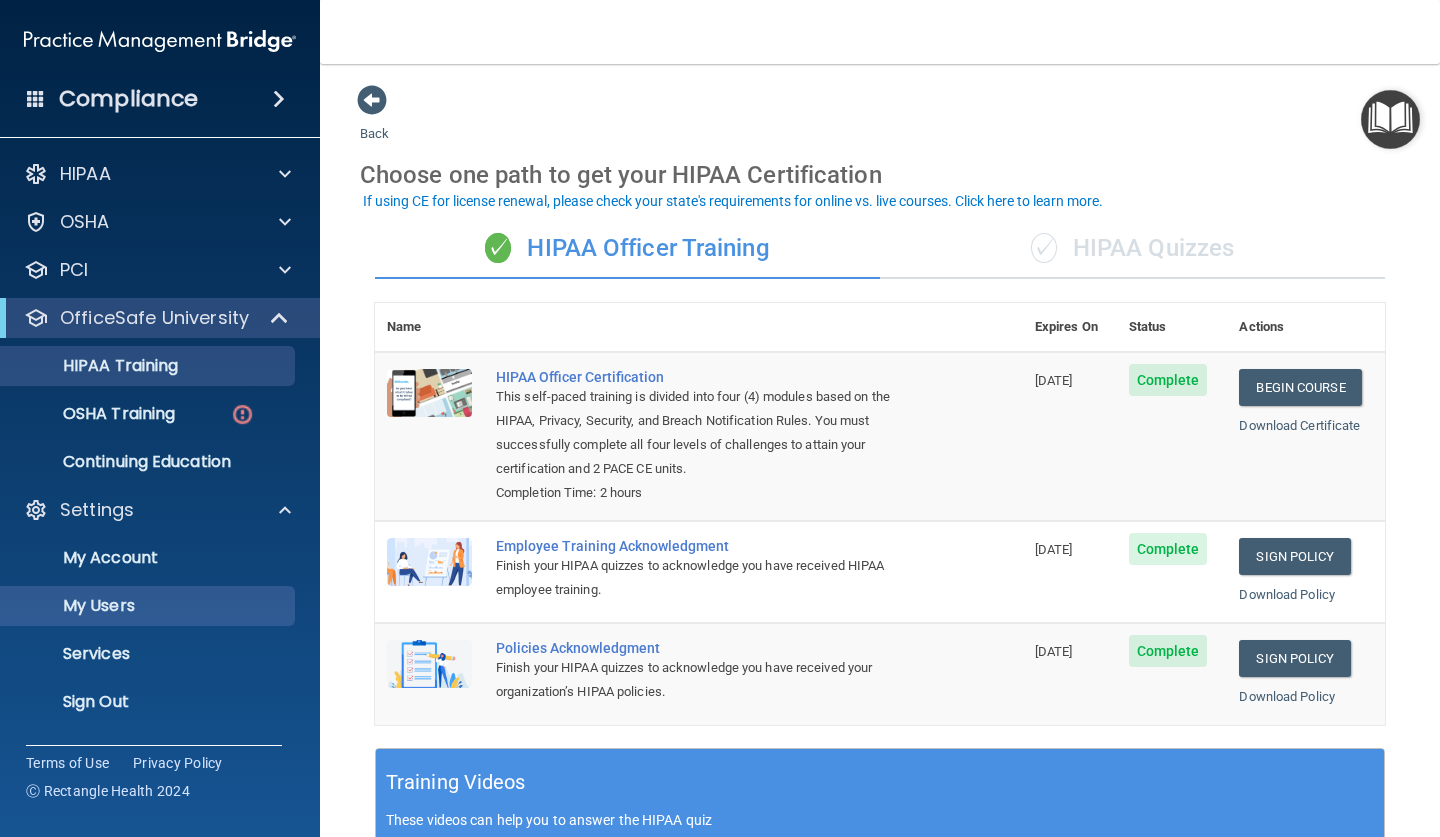 click on "My Users" at bounding box center (149, 606) 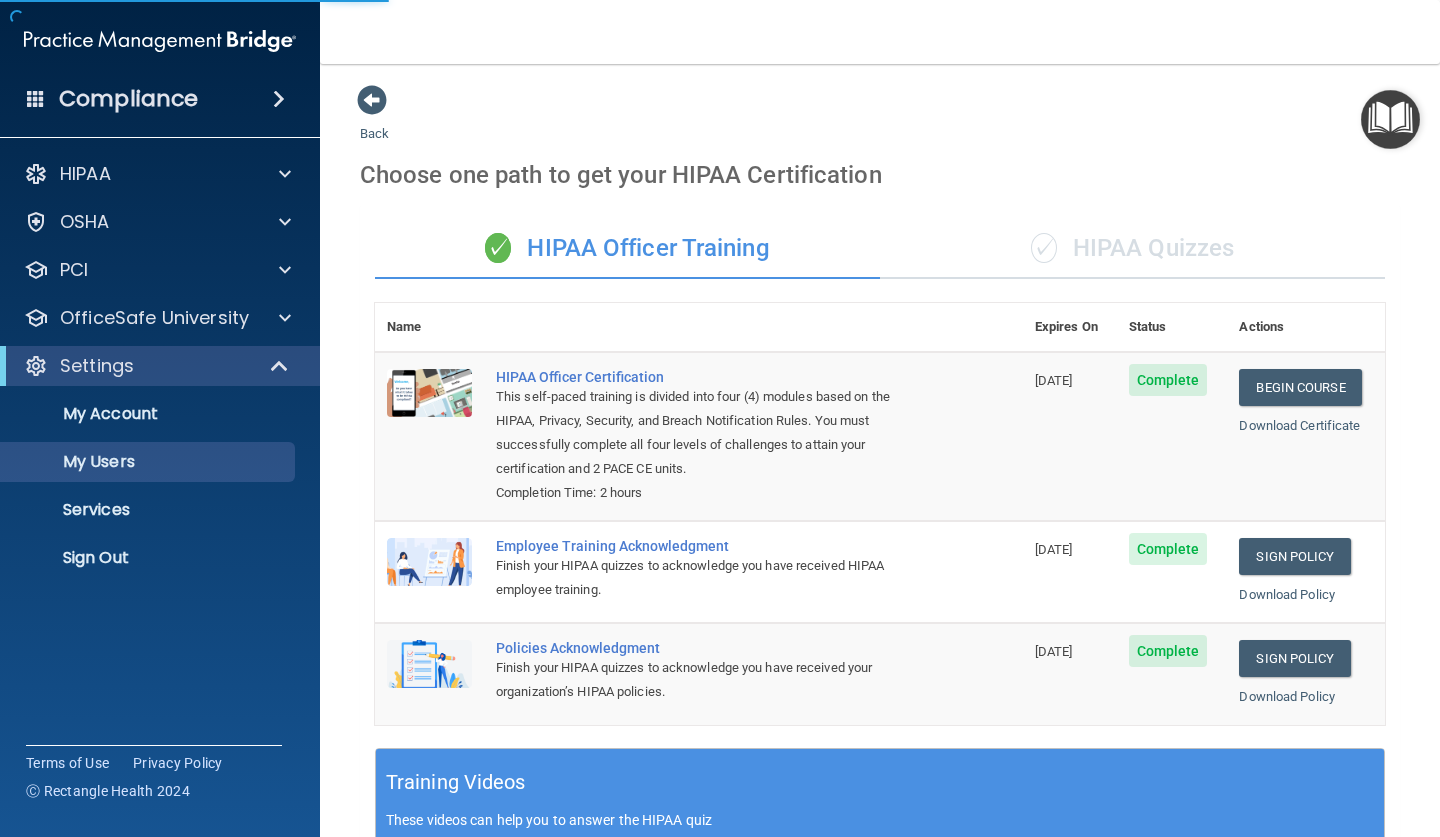 select on "20" 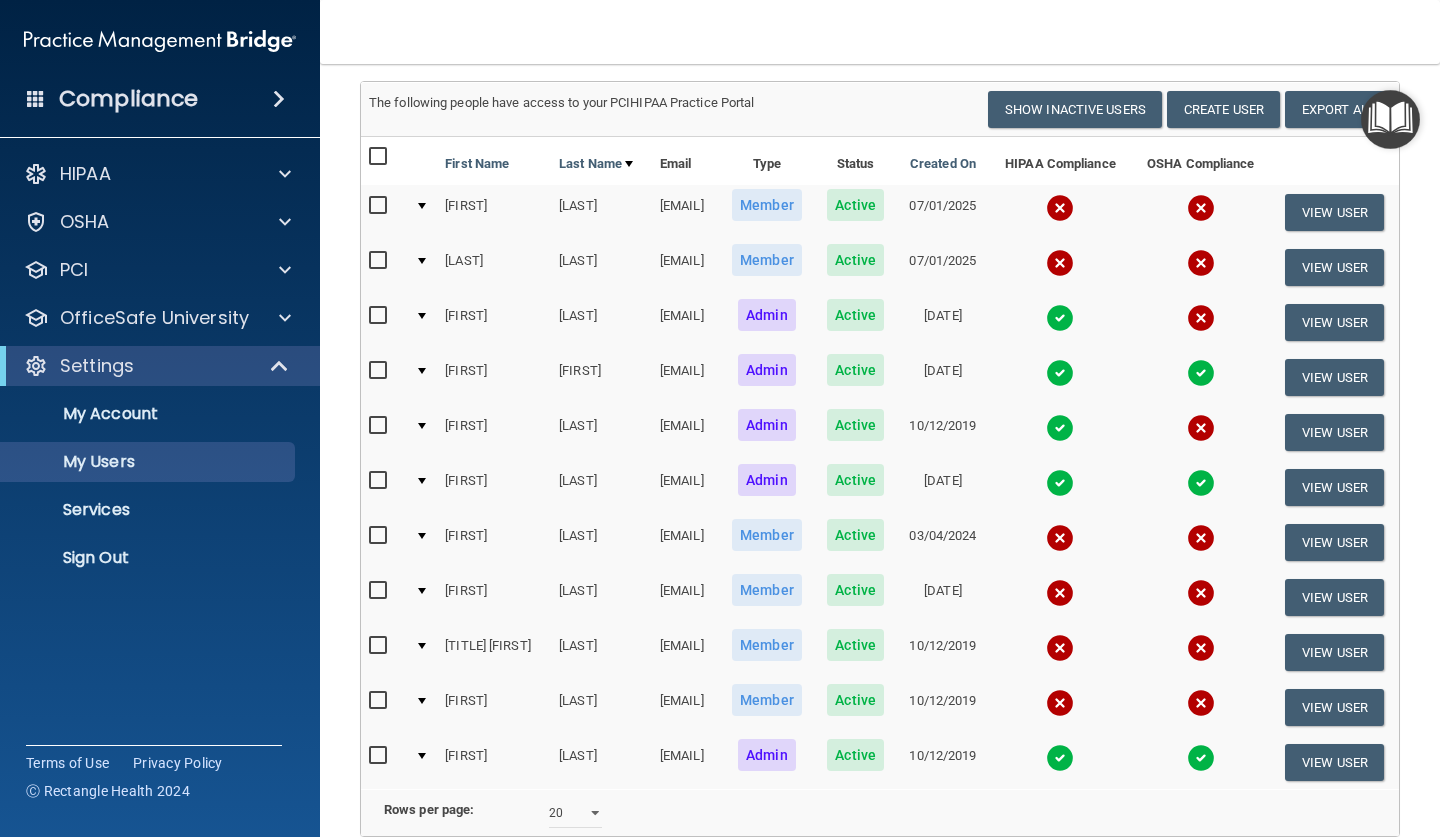 scroll, scrollTop: 149, scrollLeft: 0, axis: vertical 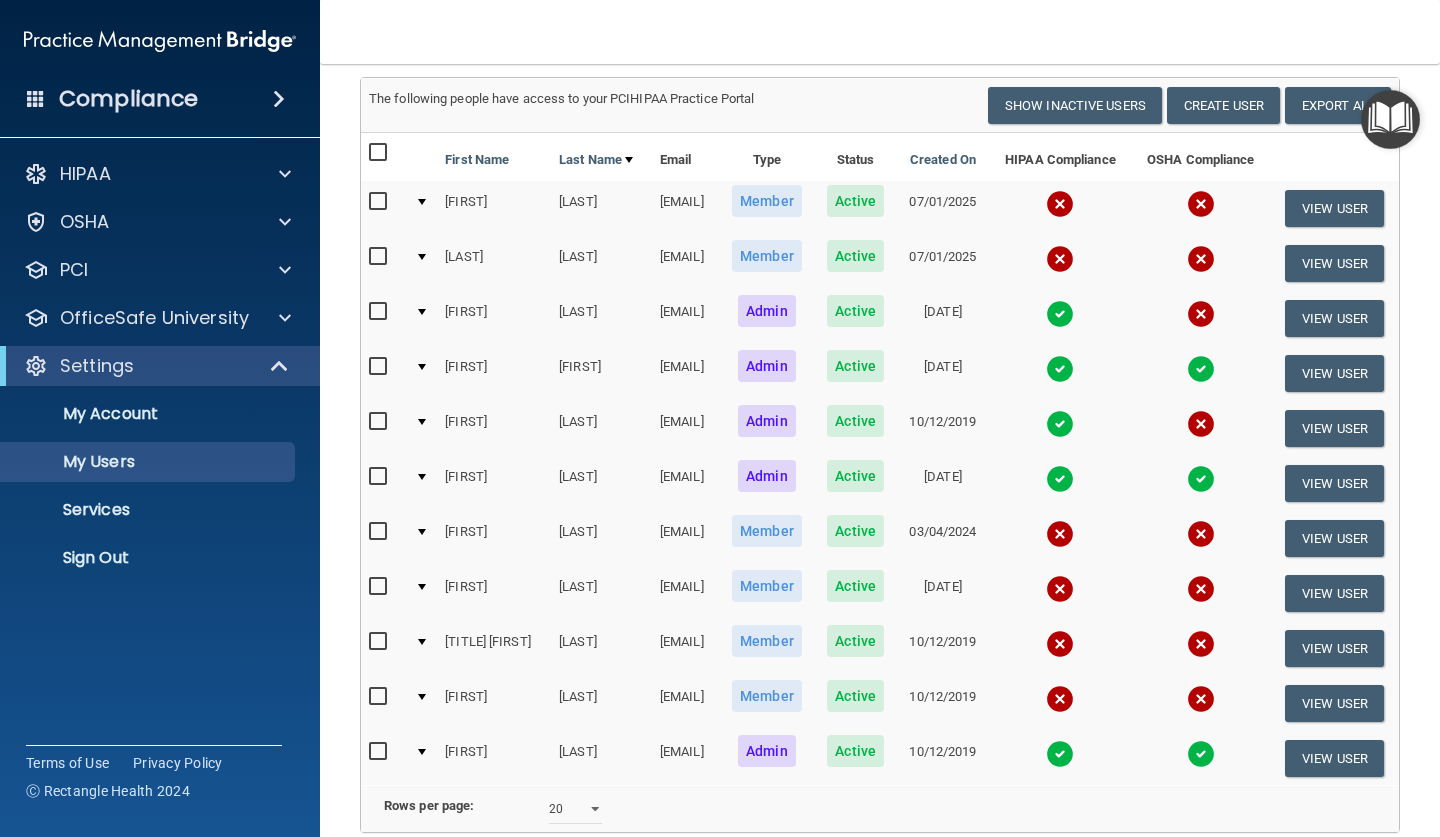 click at bounding box center (1390, 119) 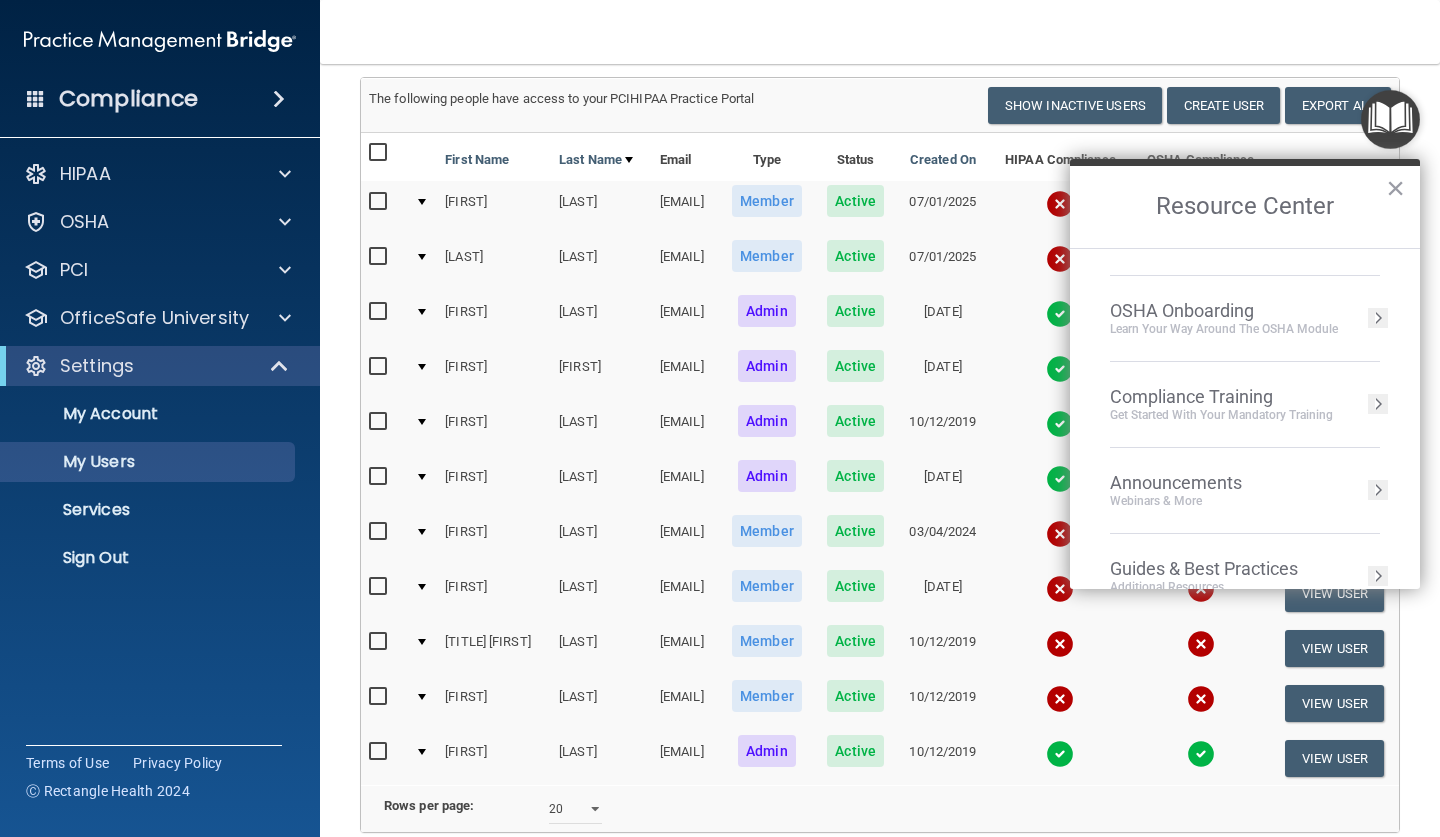scroll, scrollTop: 172, scrollLeft: 0, axis: vertical 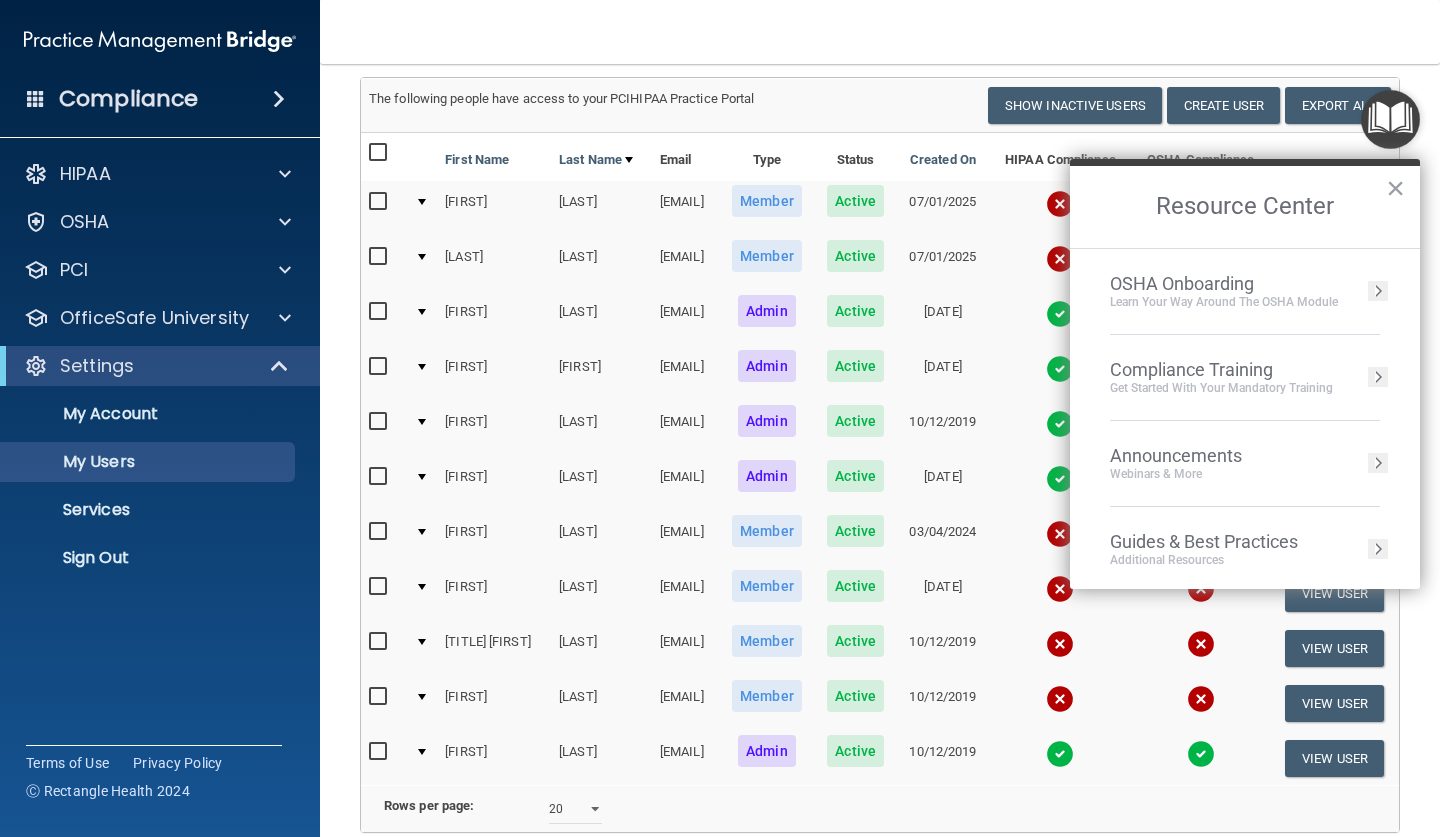 click on "Compliance Officer Corner Guidance for HIPAA and OSHA Officers HIPAA Onboarding Learn Your Way around the HIPAA module OSHA Onboarding Learn your way around the OSHA module Compliance Training Get Started with your mandatory training 0 Announcements Webinars & More Guides & Best Practices Additional Resources Share Your Feedback Tell Us What We Can Do to Improve Your Experience No content available at this time. Feel free to check back later or navigate to another page to view content" at bounding box center (1245, 419) 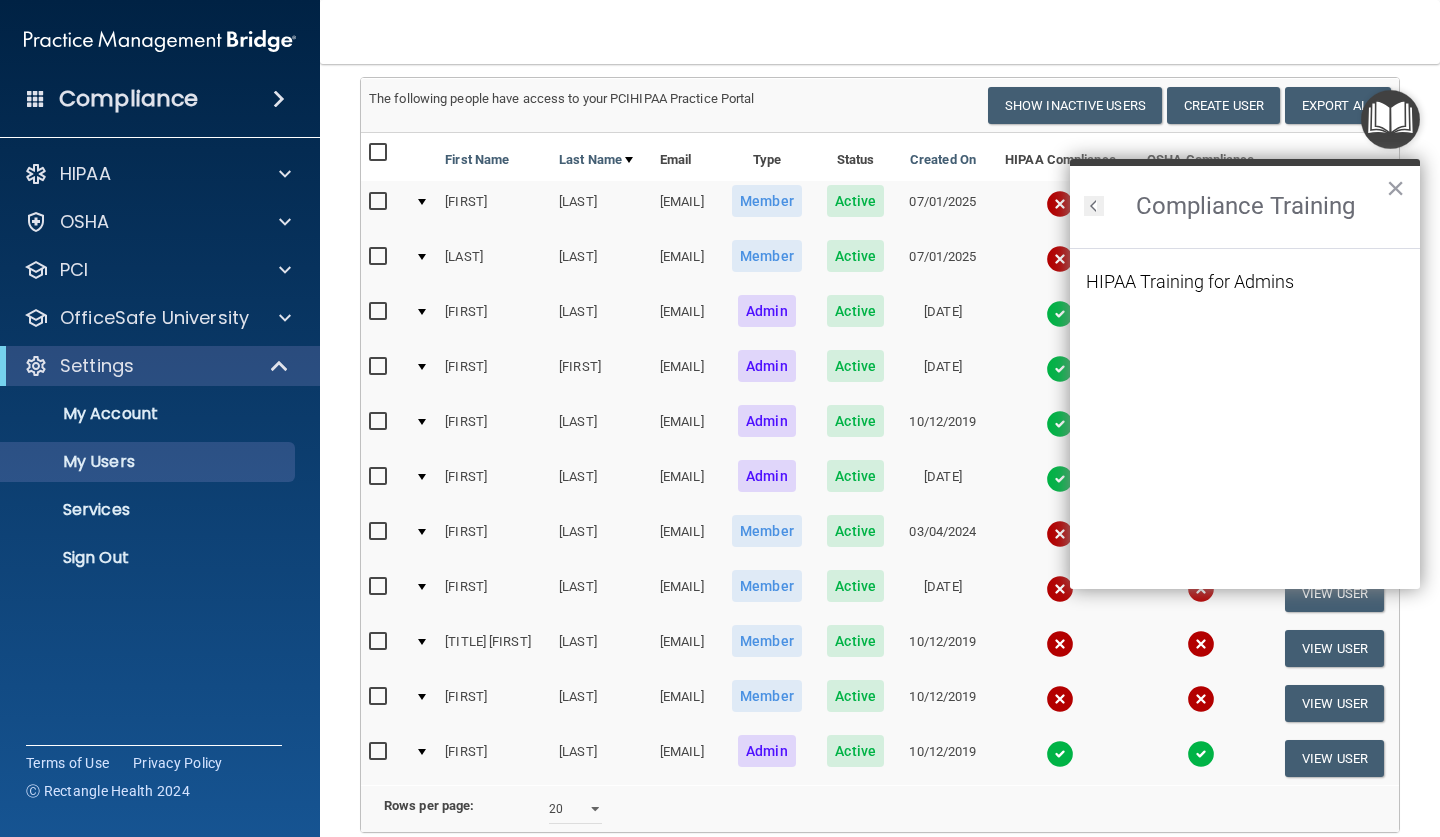 scroll, scrollTop: 0, scrollLeft: 0, axis: both 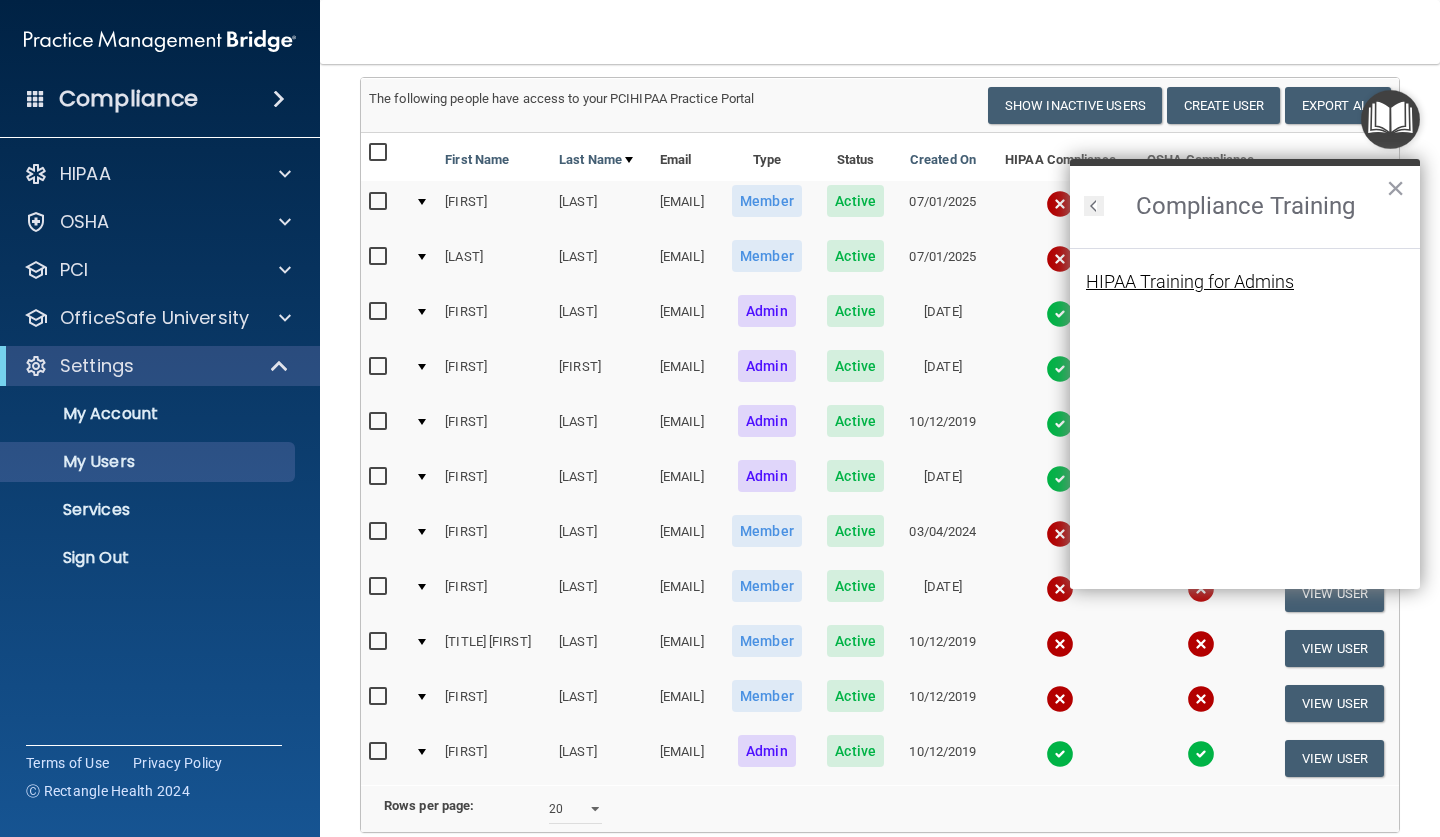 click on "HIPAA Training for Admins" at bounding box center (1190, 282) 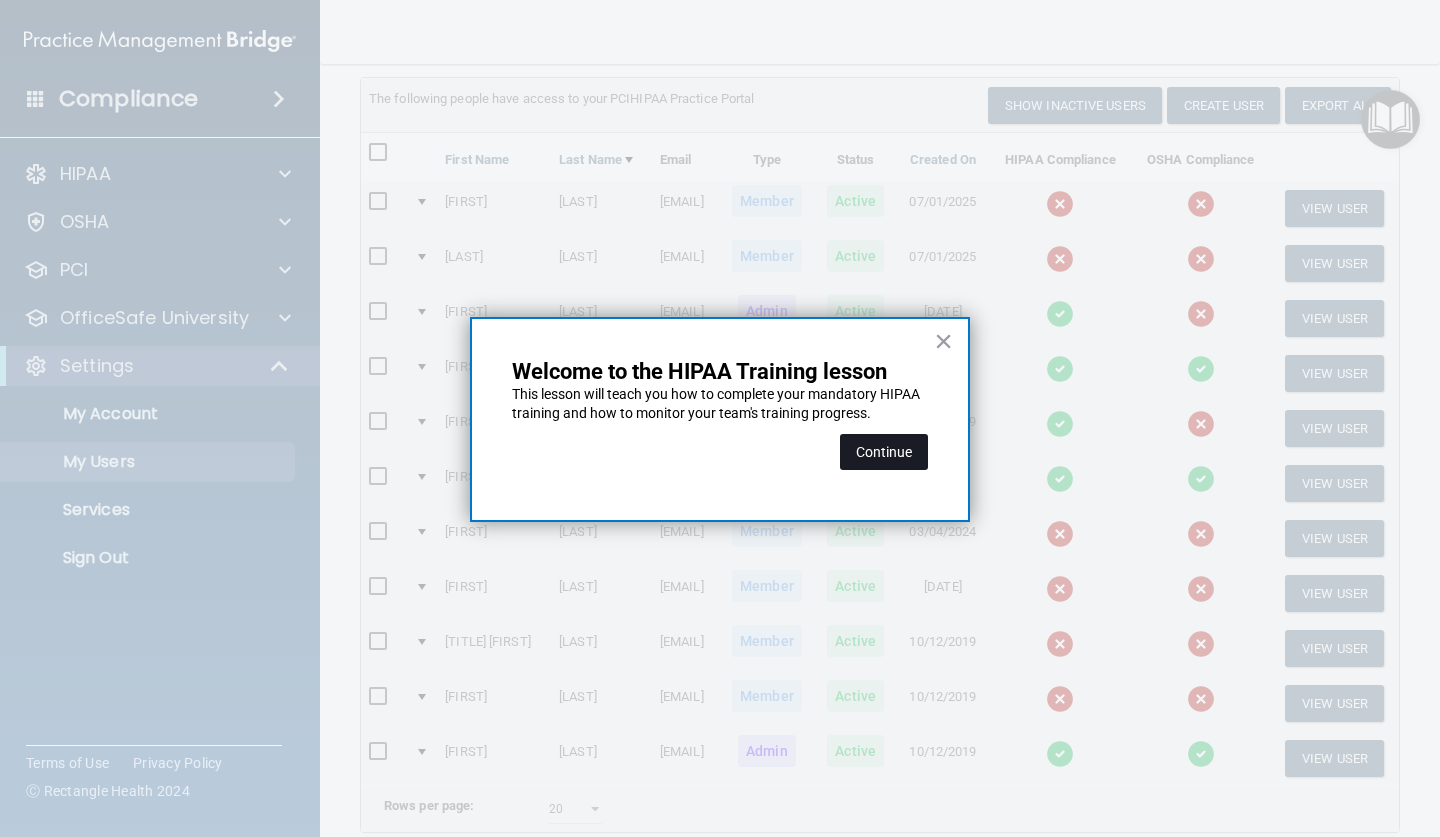 click on "Continue" at bounding box center (884, 452) 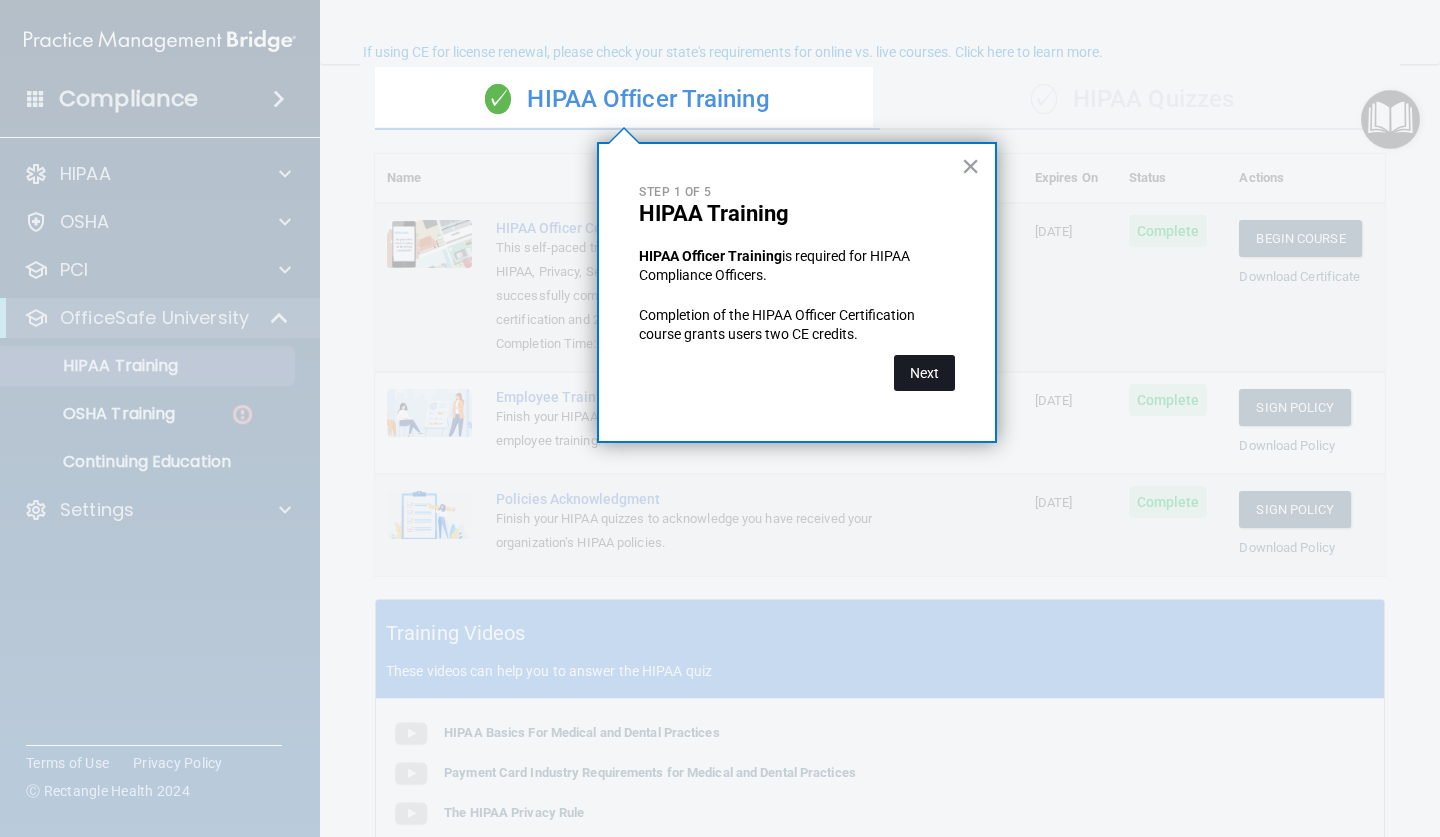 click on "Next" at bounding box center (924, 373) 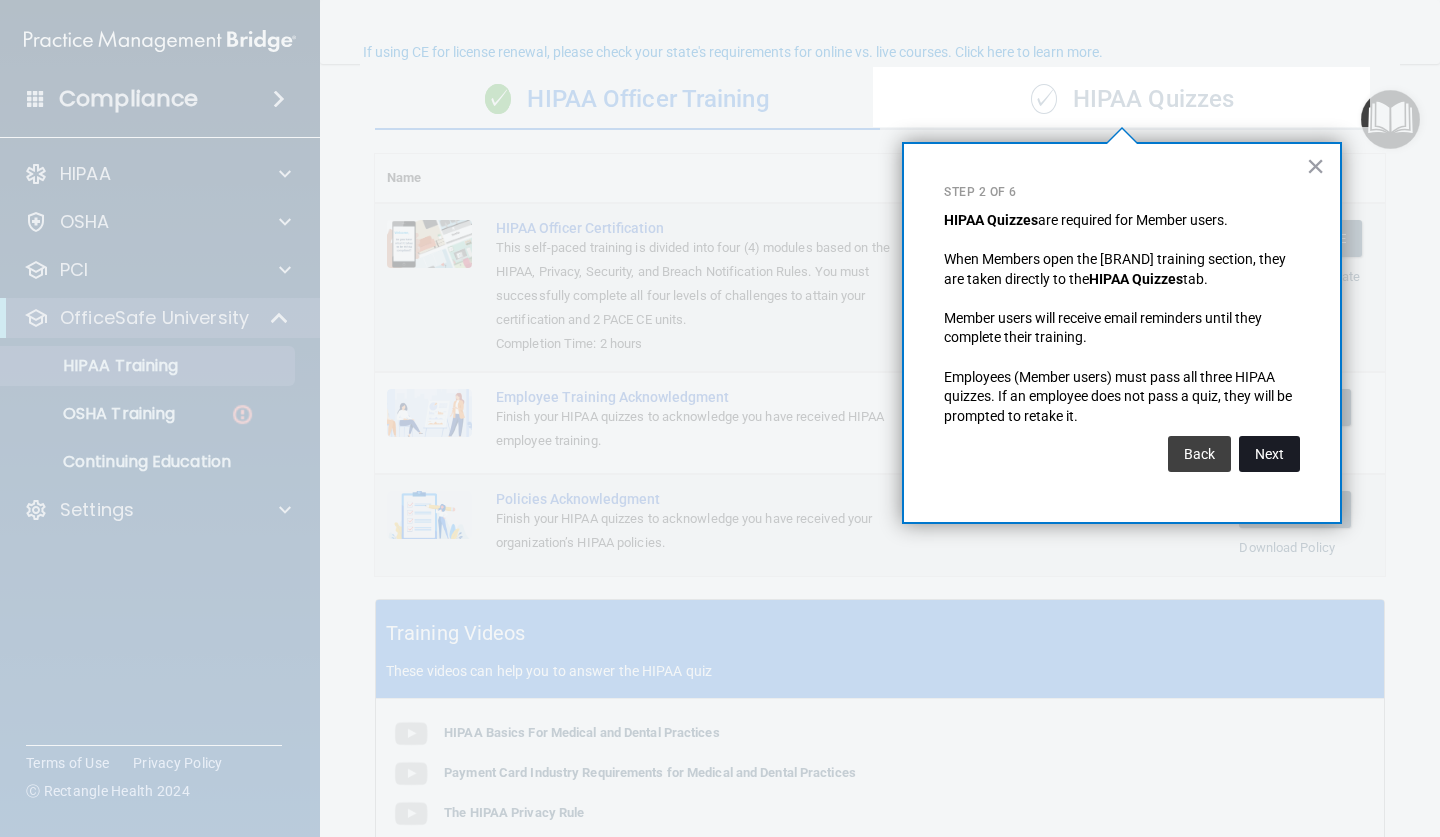 click on "Next" at bounding box center (1269, 454) 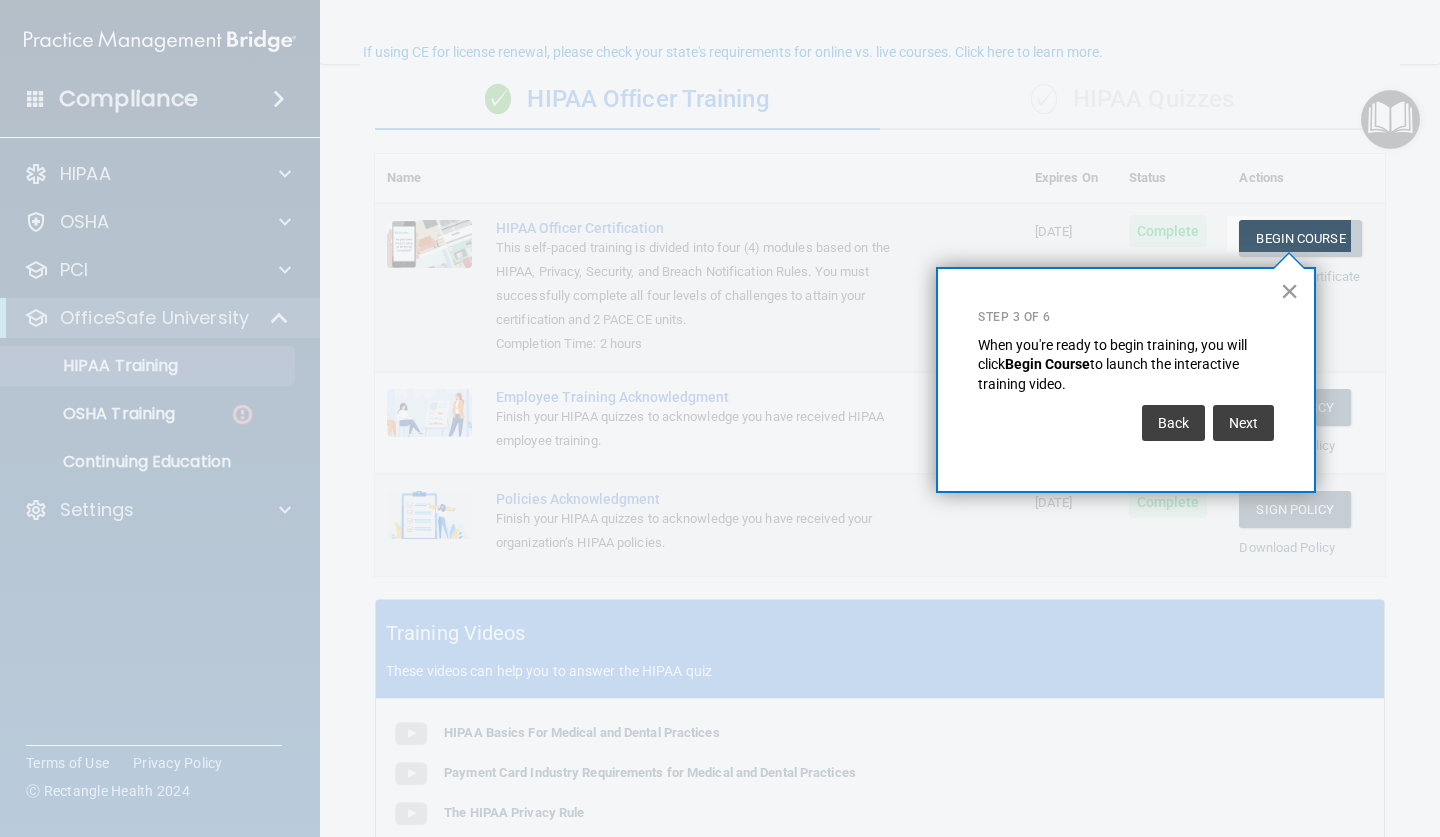 click on "×" at bounding box center [1289, 291] 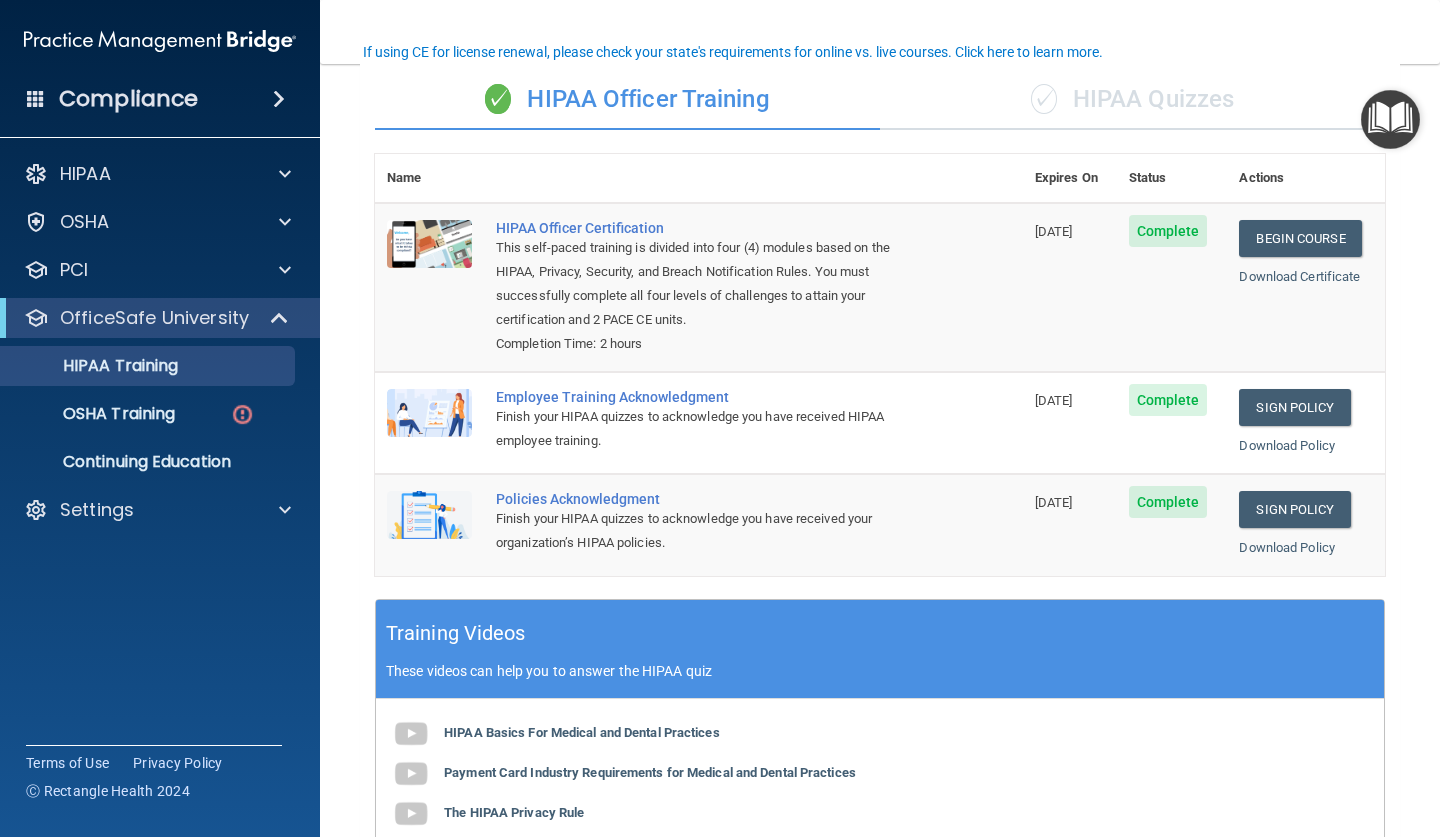 click at bounding box center (1390, 119) 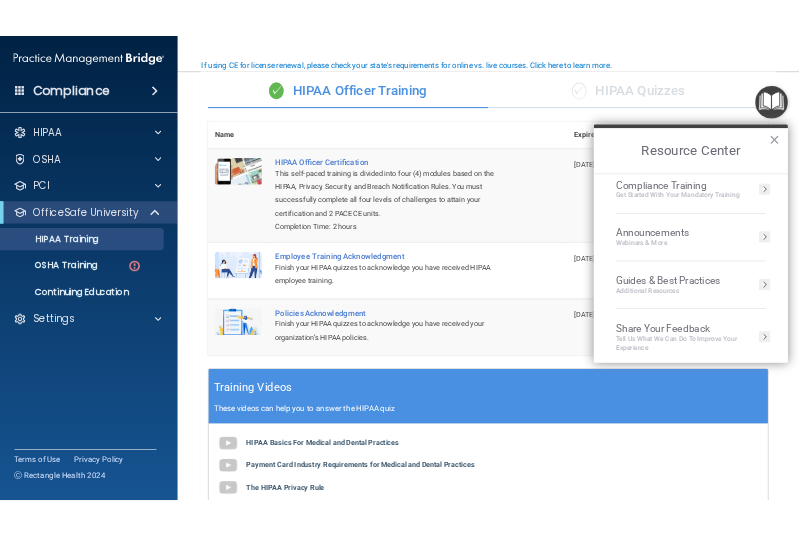 scroll, scrollTop: 277, scrollLeft: 0, axis: vertical 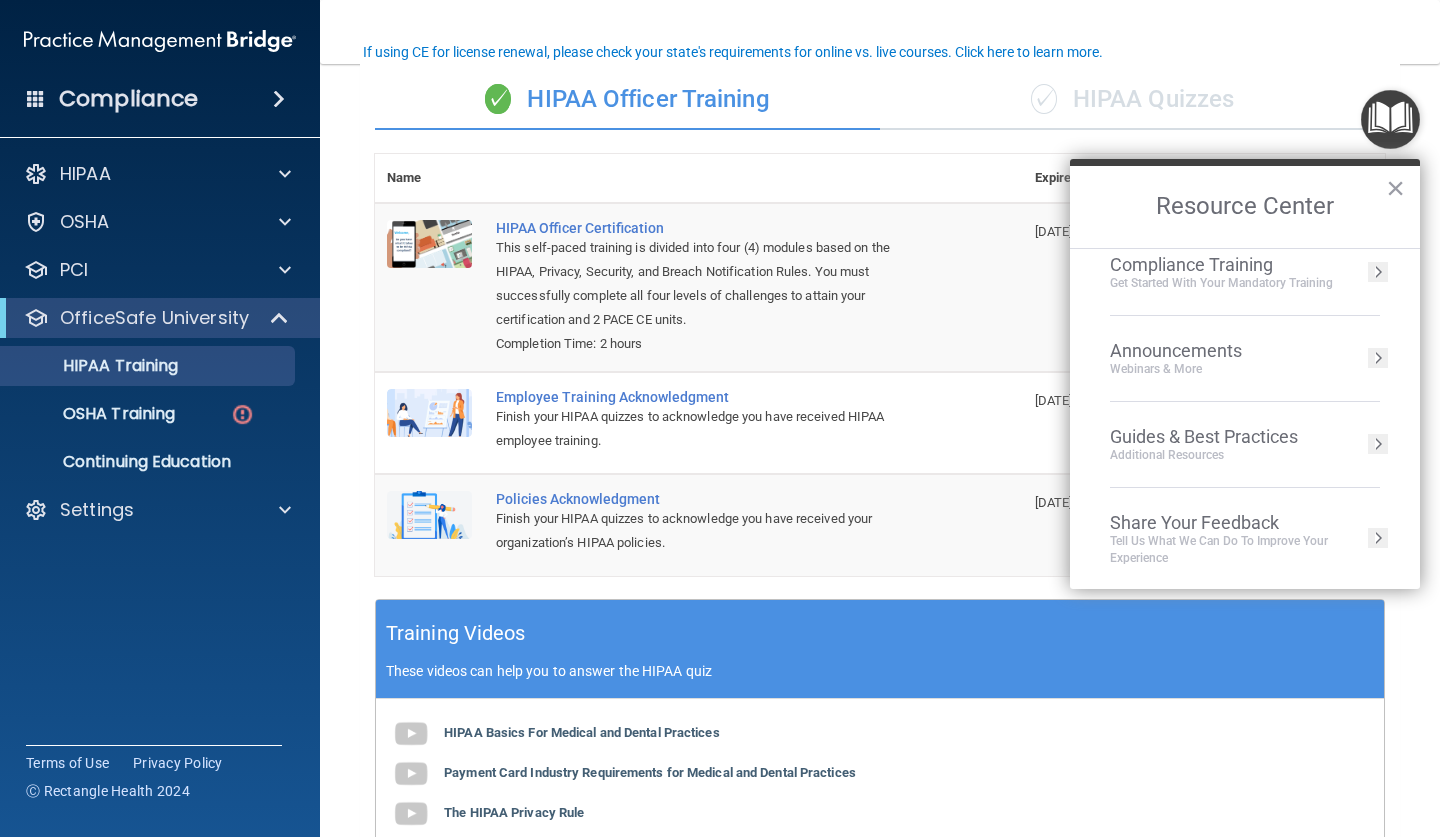 click on "HIPAA Basics For Medical and Dental Practices                     Payment Card Industry Requirements for Medical and Dental Practices                     The HIPAA Privacy Rule                     HIPAA and Business Associates                     Creating a Contingency Plan                     Fighting Ransomware" at bounding box center [880, 834] 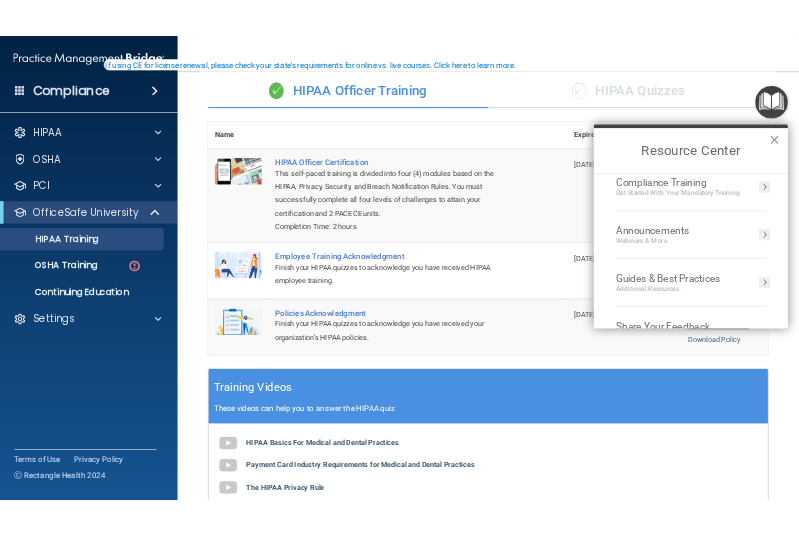 scroll, scrollTop: 237, scrollLeft: 0, axis: vertical 